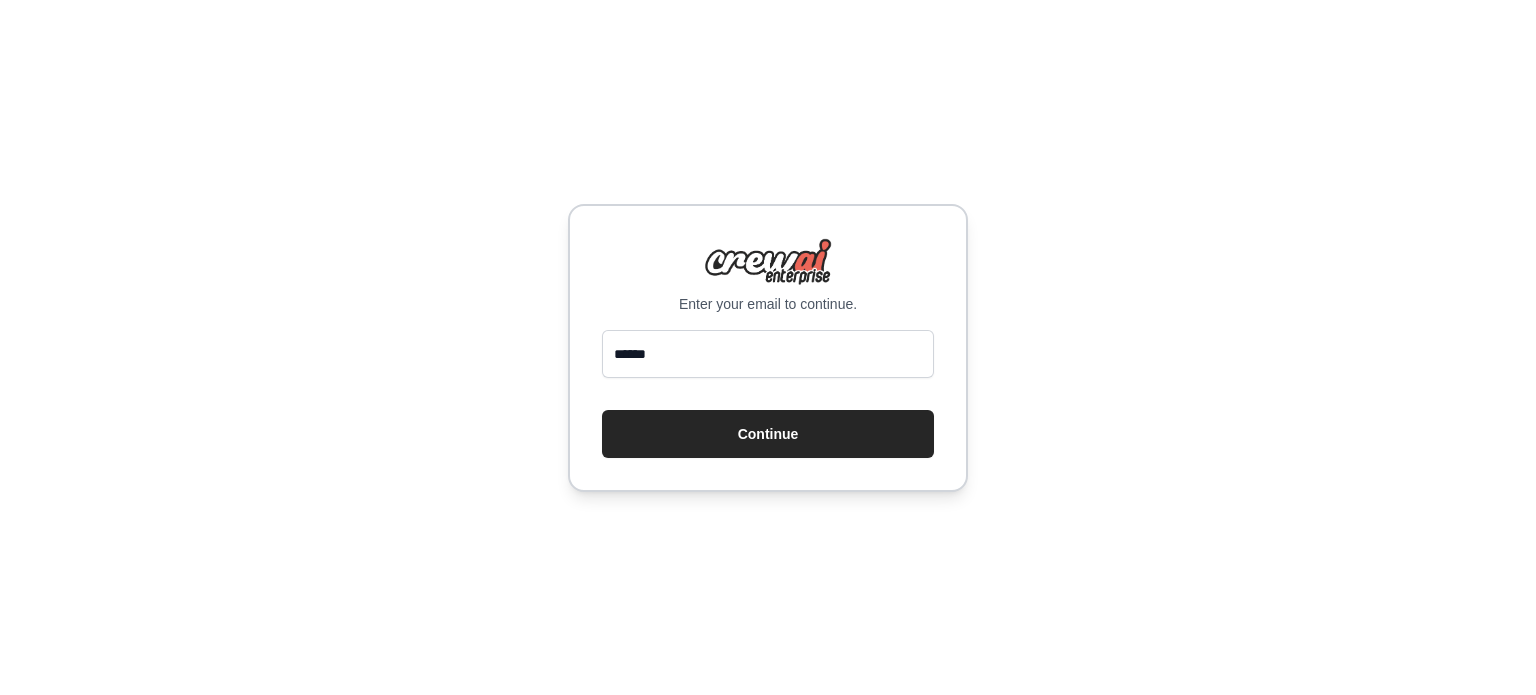 scroll, scrollTop: 0, scrollLeft: 0, axis: both 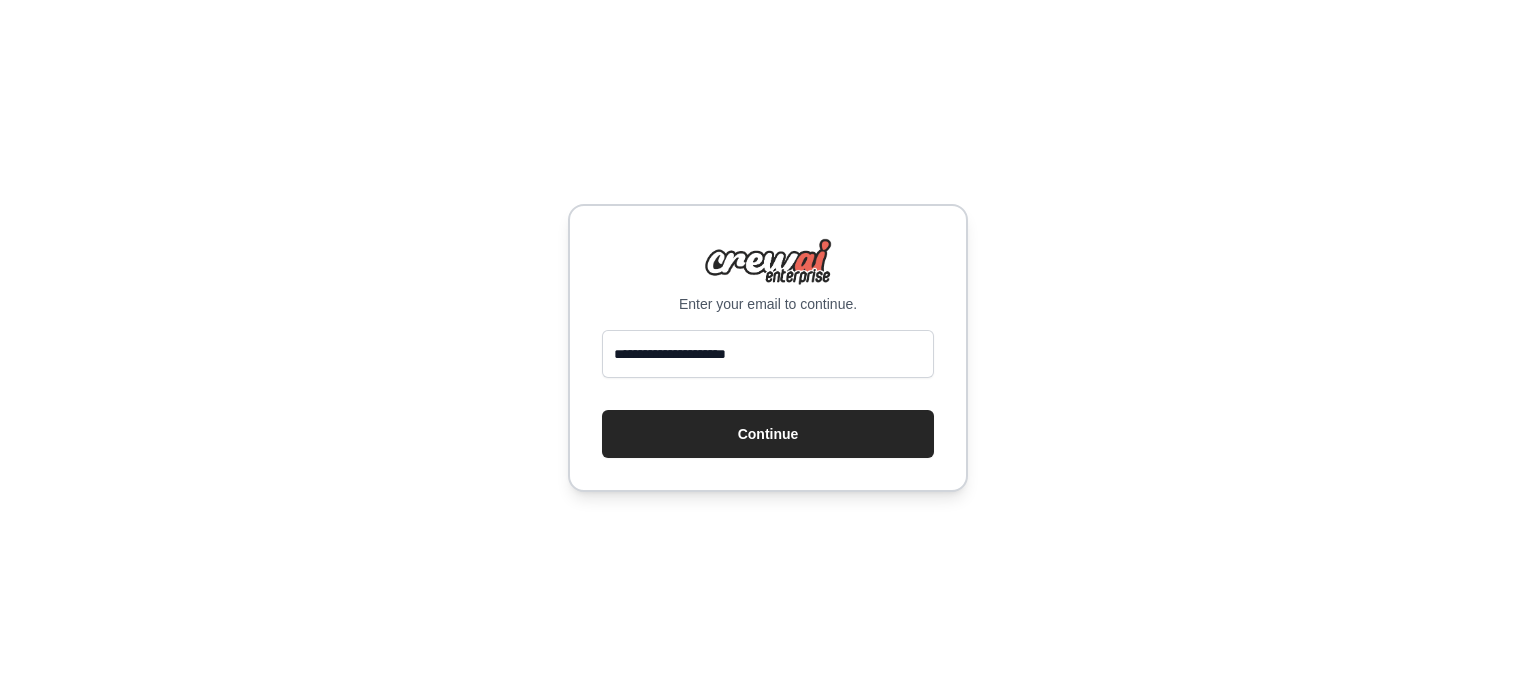 type on "**********" 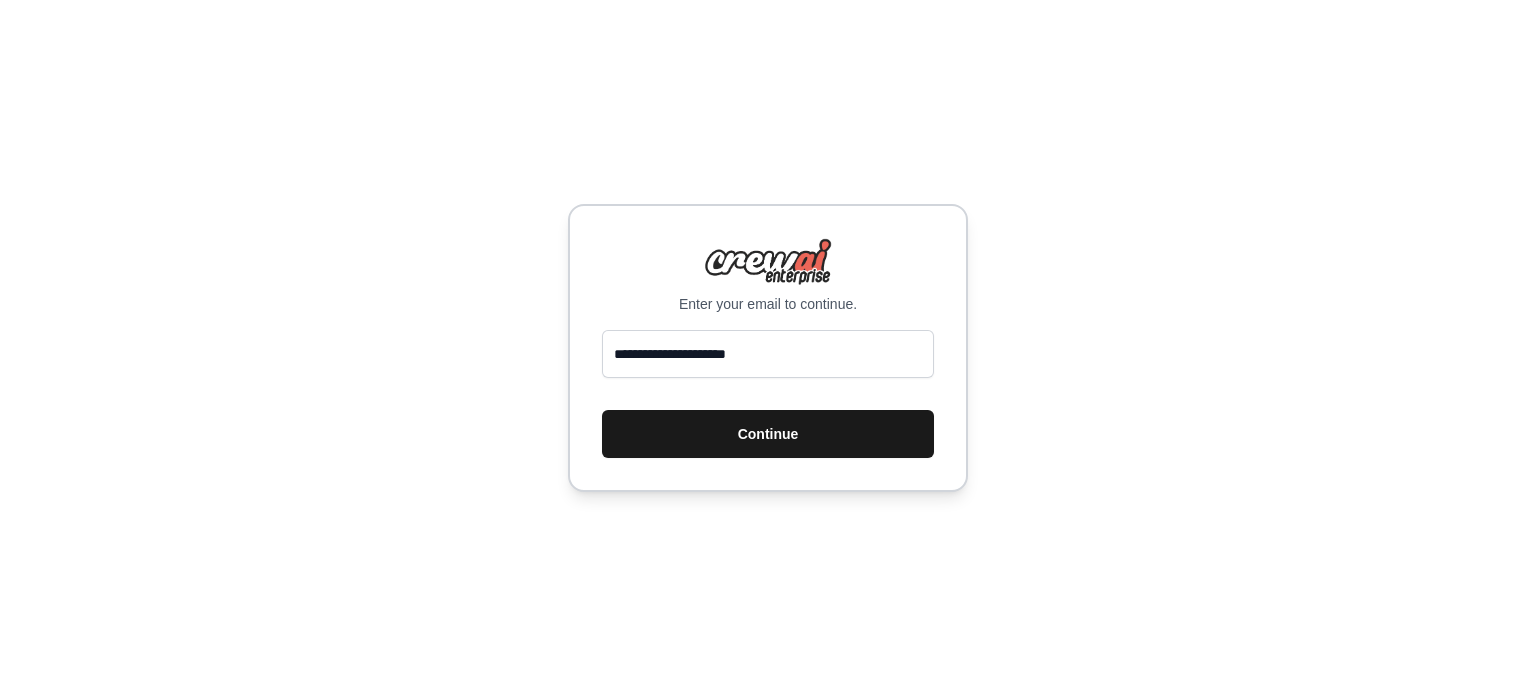 click on "Continue" at bounding box center (768, 434) 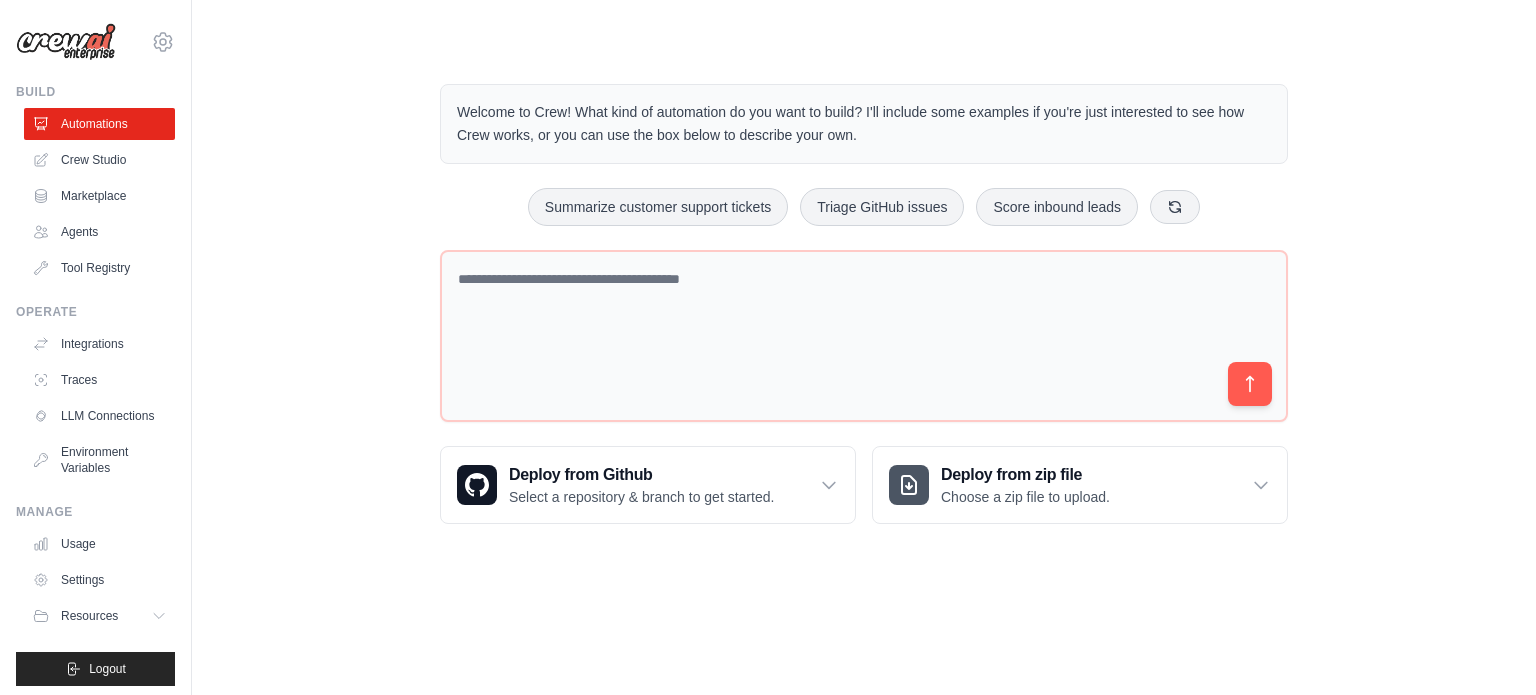 scroll, scrollTop: 0, scrollLeft: 0, axis: both 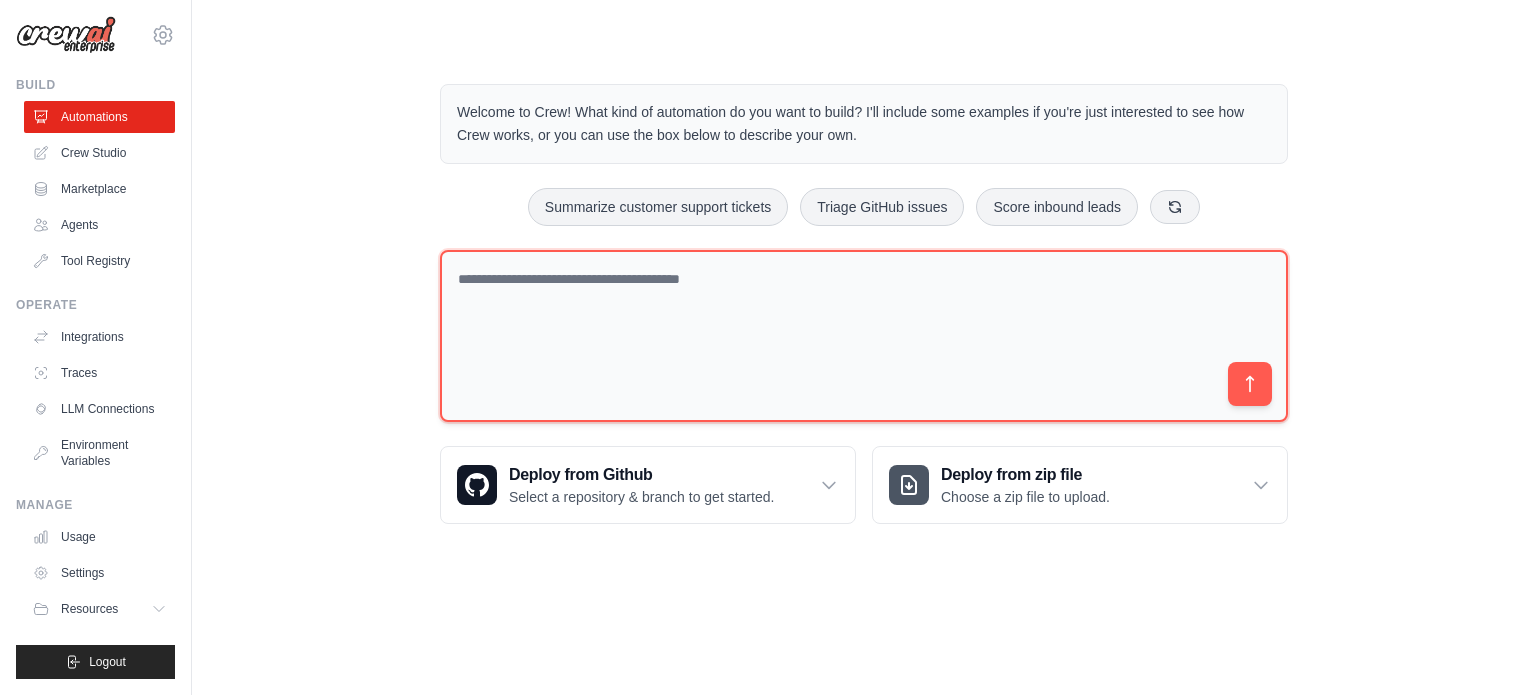 click at bounding box center [864, 336] 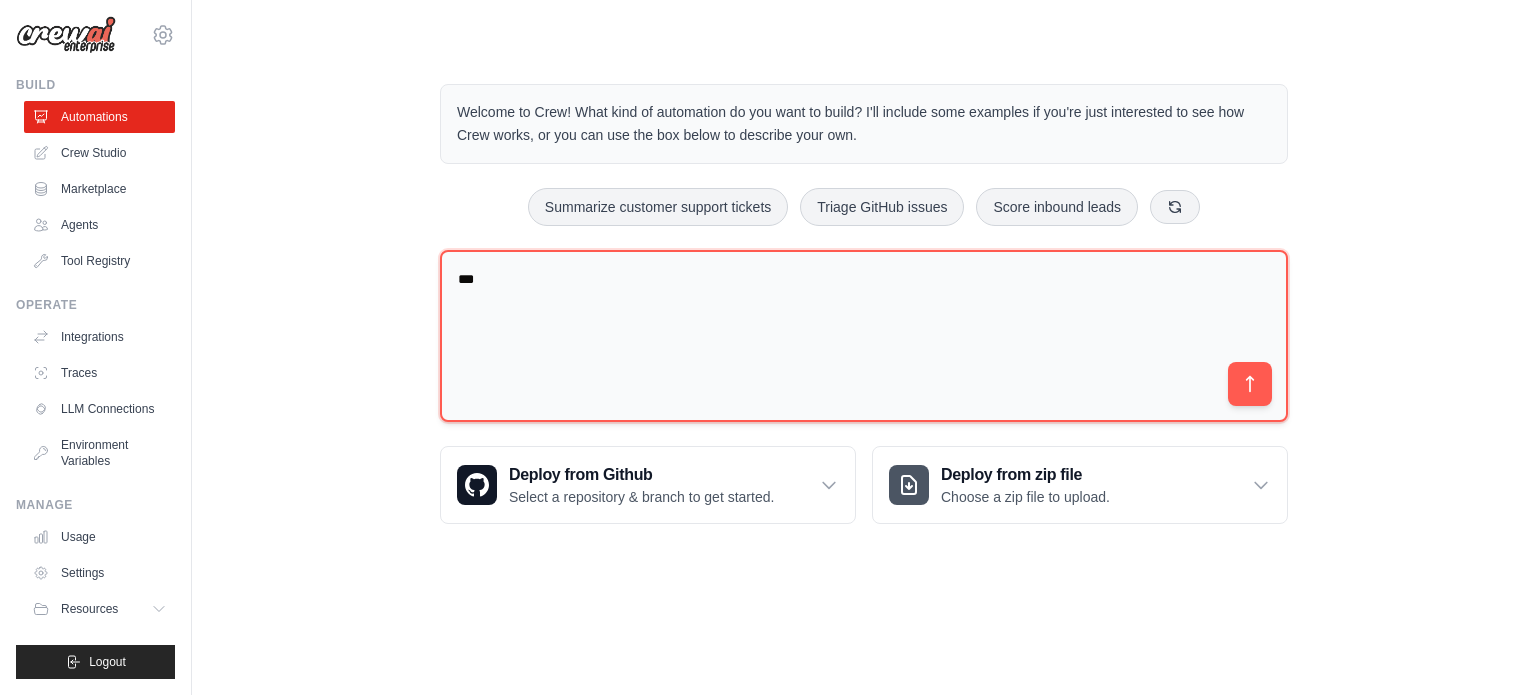 type on "***" 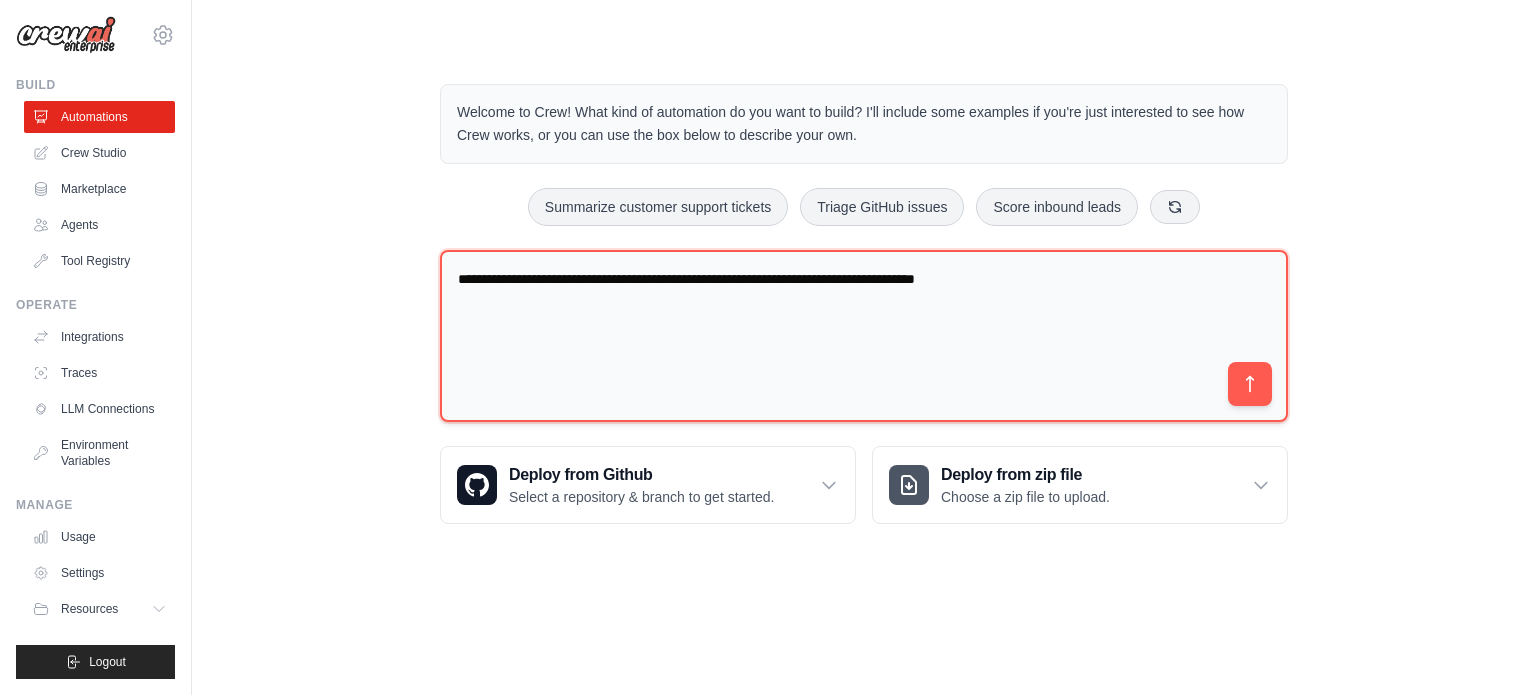 type on "**********" 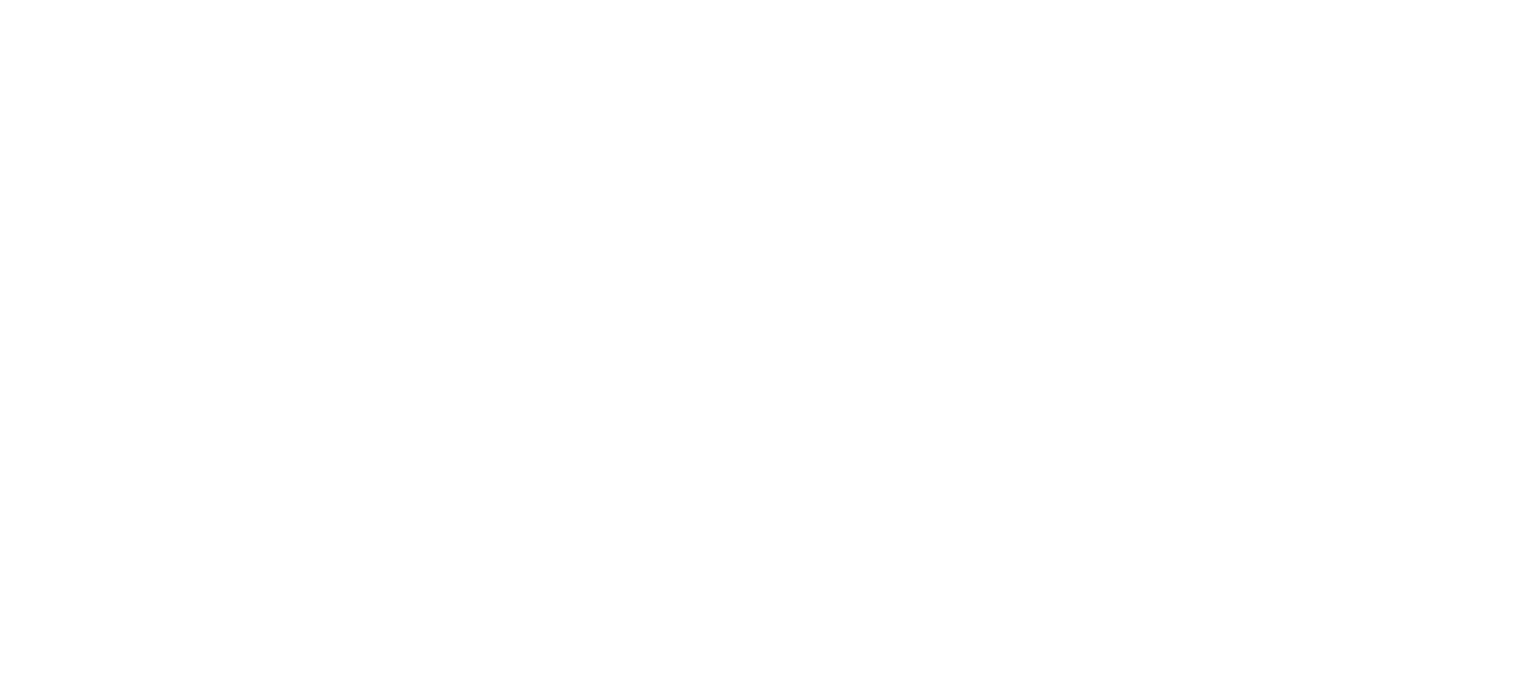 scroll, scrollTop: 0, scrollLeft: 0, axis: both 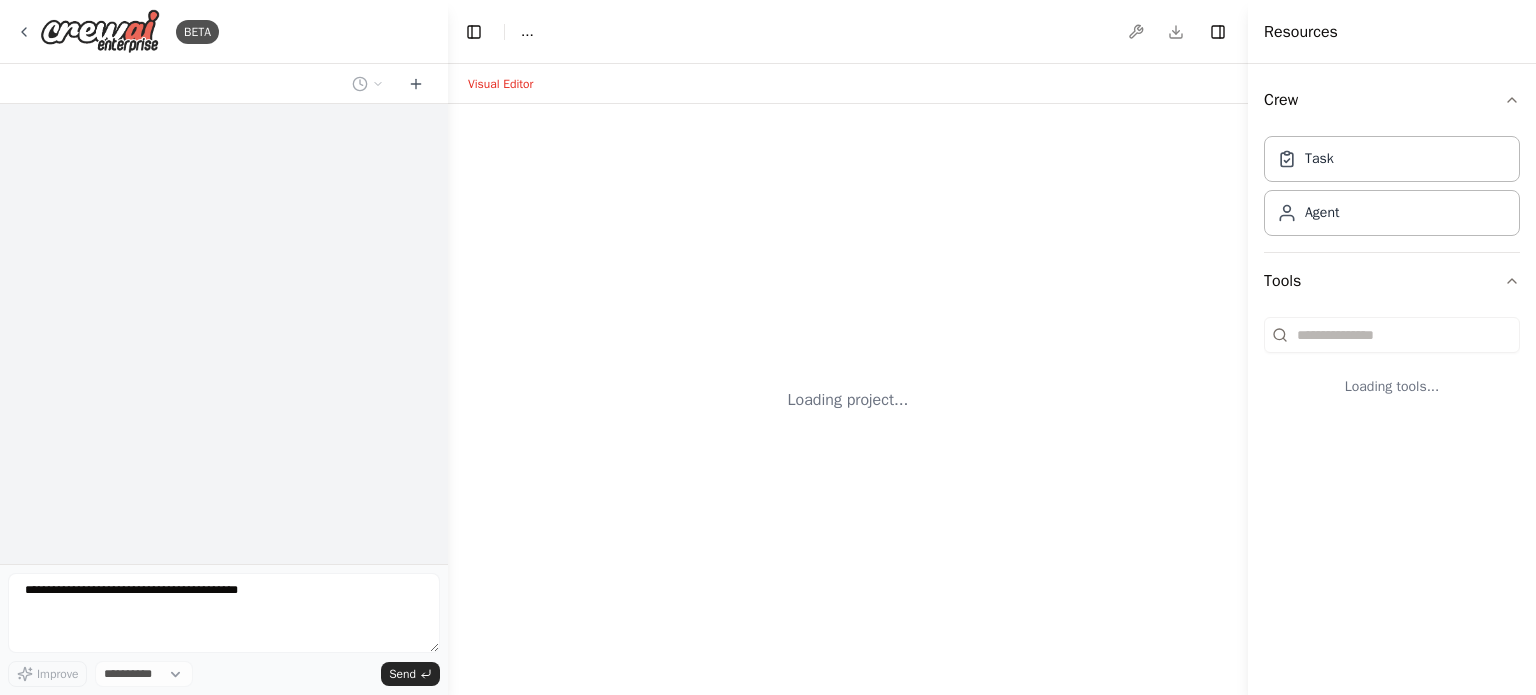 select on "****" 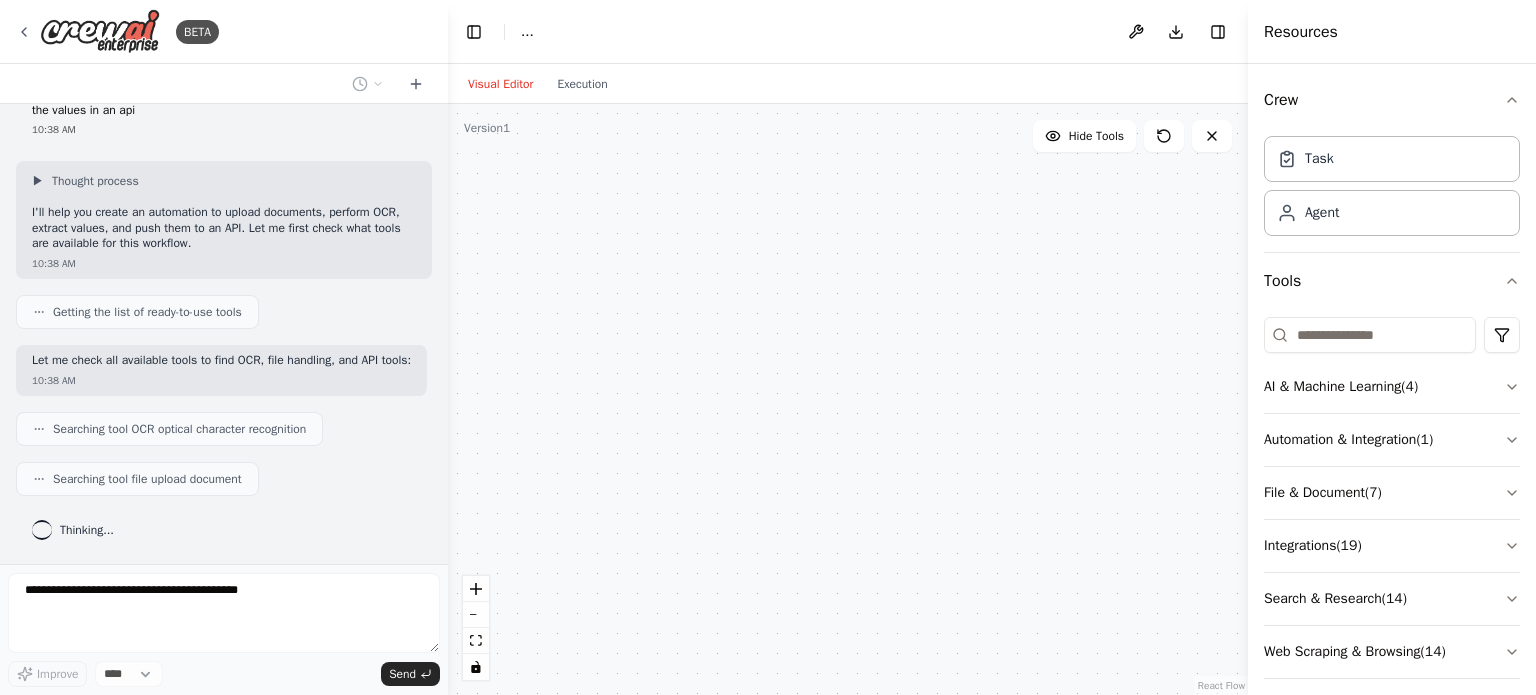 scroll, scrollTop: 104, scrollLeft: 0, axis: vertical 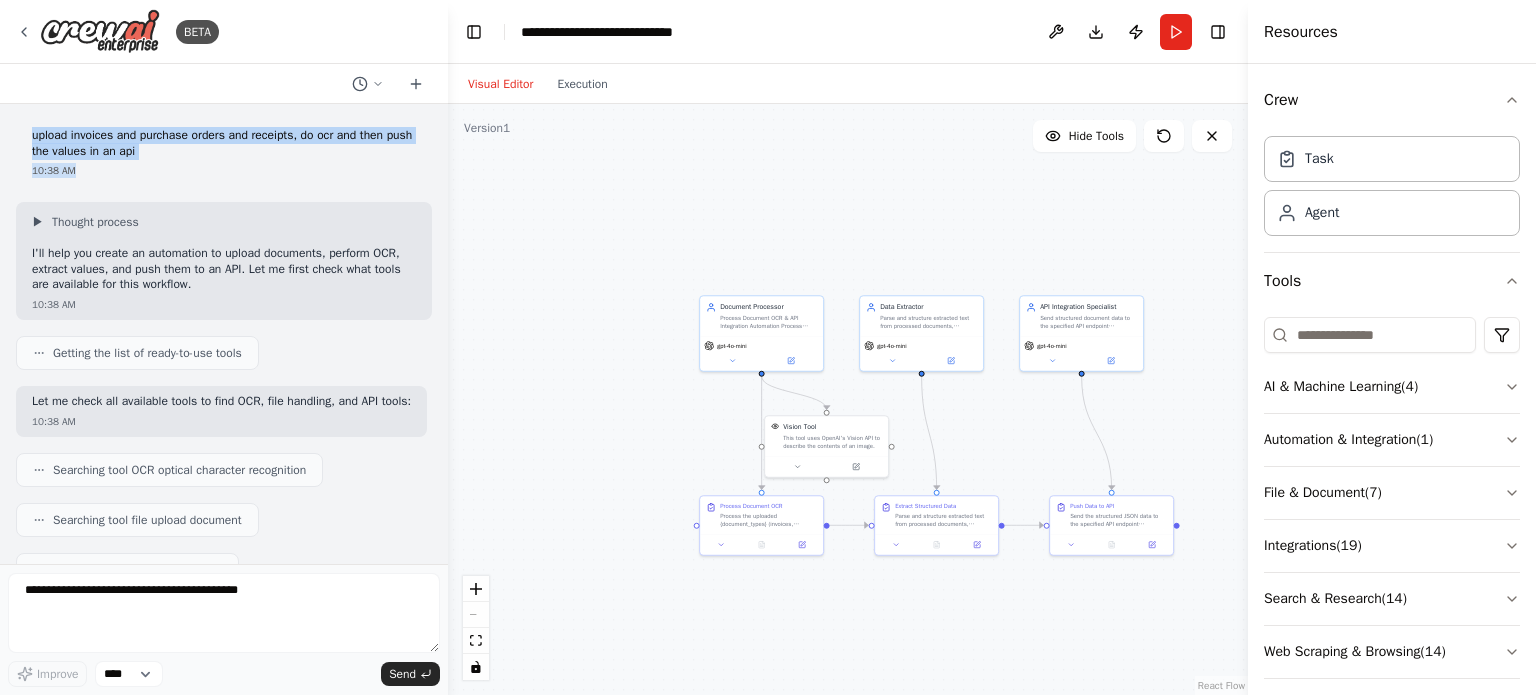 drag, startPoint x: 111, startPoint y: 170, endPoint x: 32, endPoint y: 135, distance: 86.40602 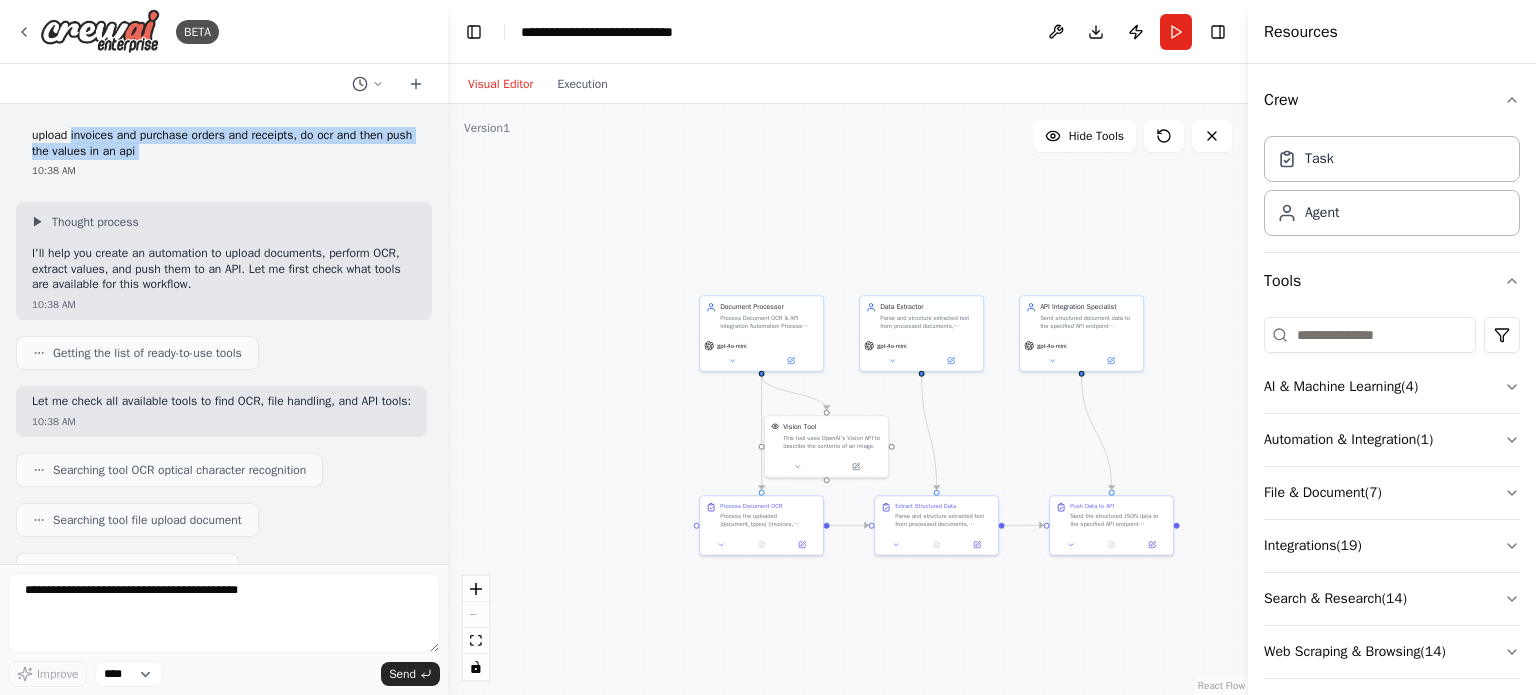 drag, startPoint x: 108, startPoint y: 133, endPoint x: 163, endPoint y: 155, distance: 59.236813 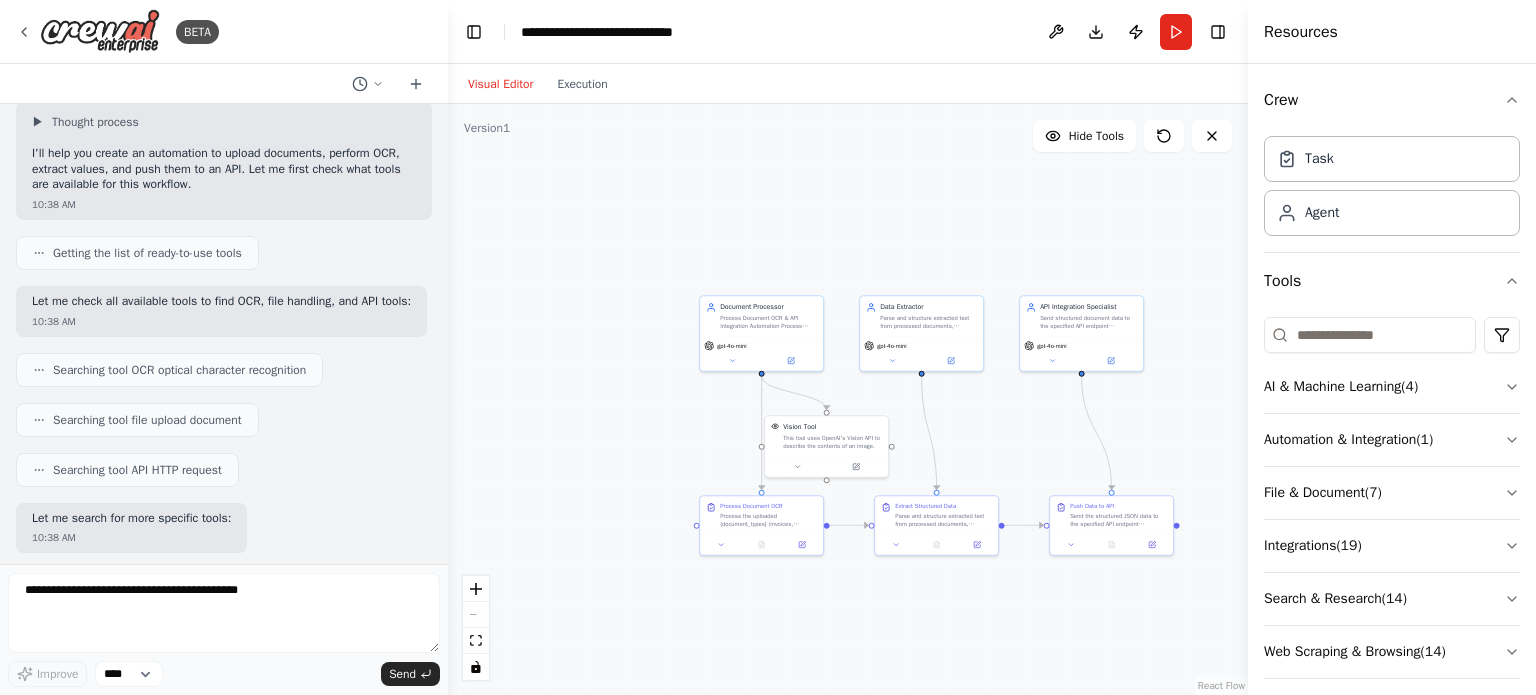 scroll, scrollTop: 0, scrollLeft: 0, axis: both 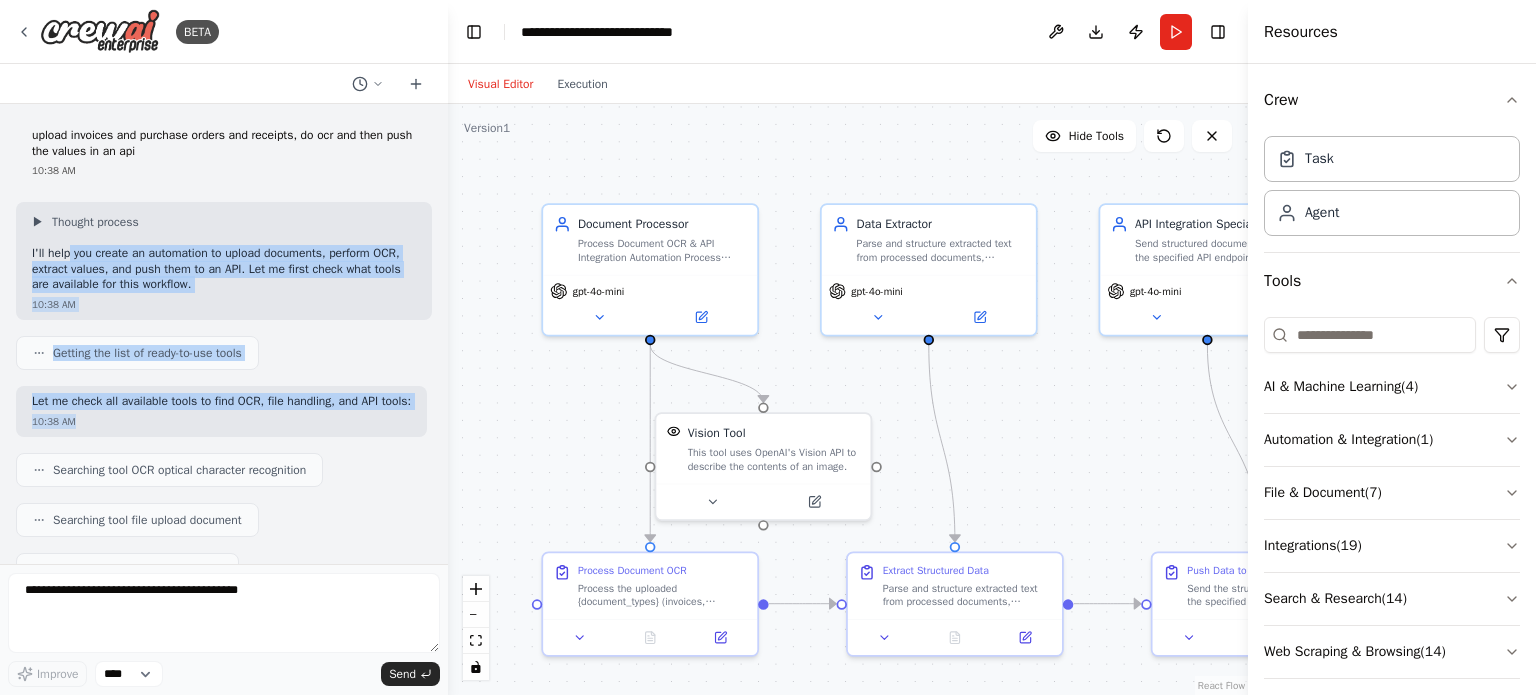 drag, startPoint x: 71, startPoint y: 248, endPoint x: 231, endPoint y: 448, distance: 256.12497 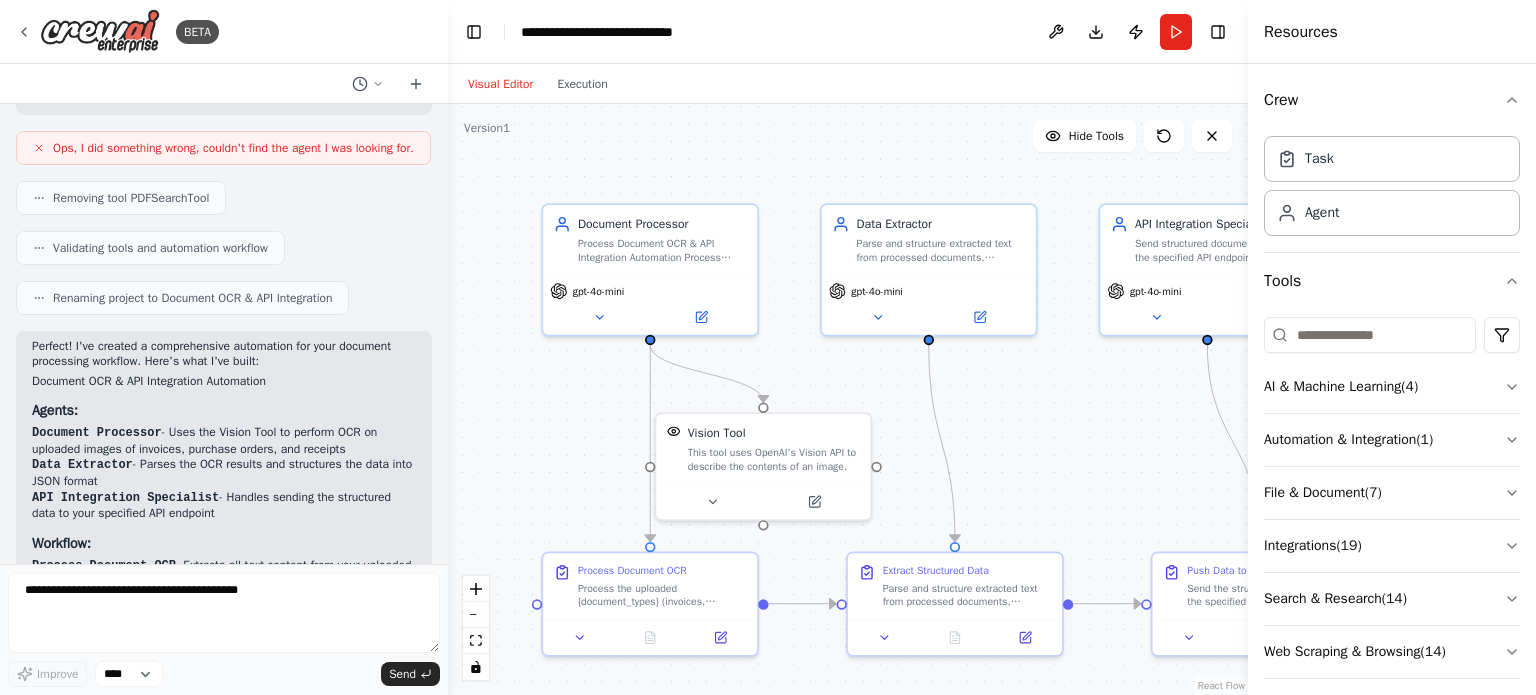 scroll, scrollTop: 1478, scrollLeft: 0, axis: vertical 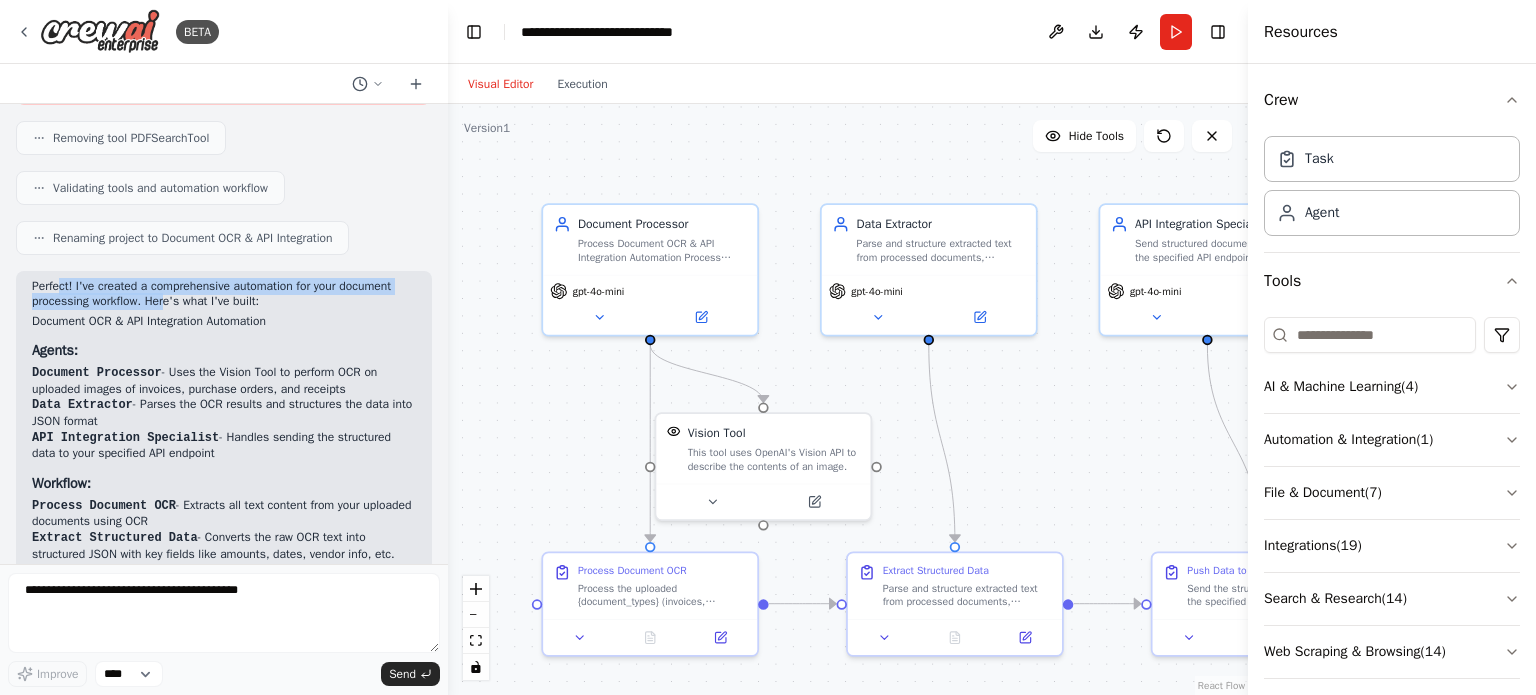 drag, startPoint x: 56, startPoint y: 331, endPoint x: 170, endPoint y: 331, distance: 114 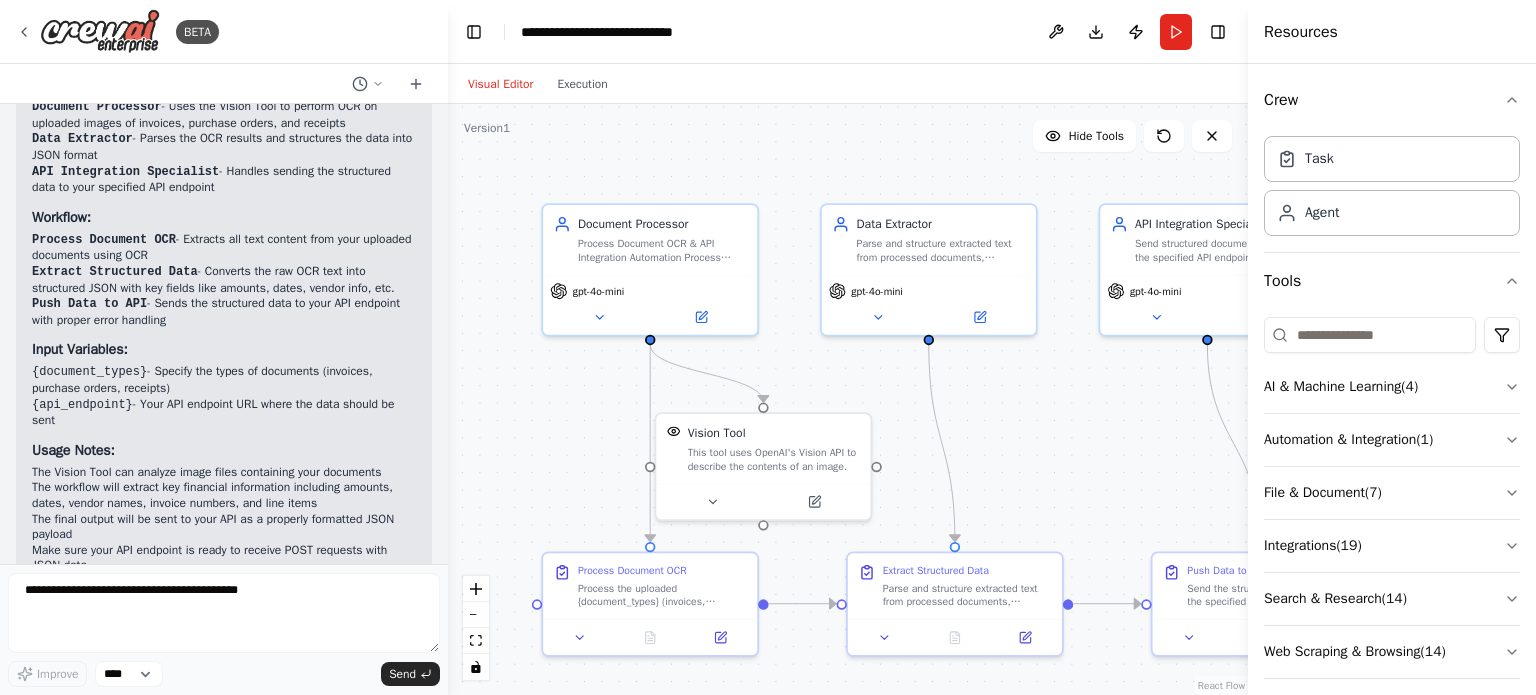 scroll, scrollTop: 1778, scrollLeft: 0, axis: vertical 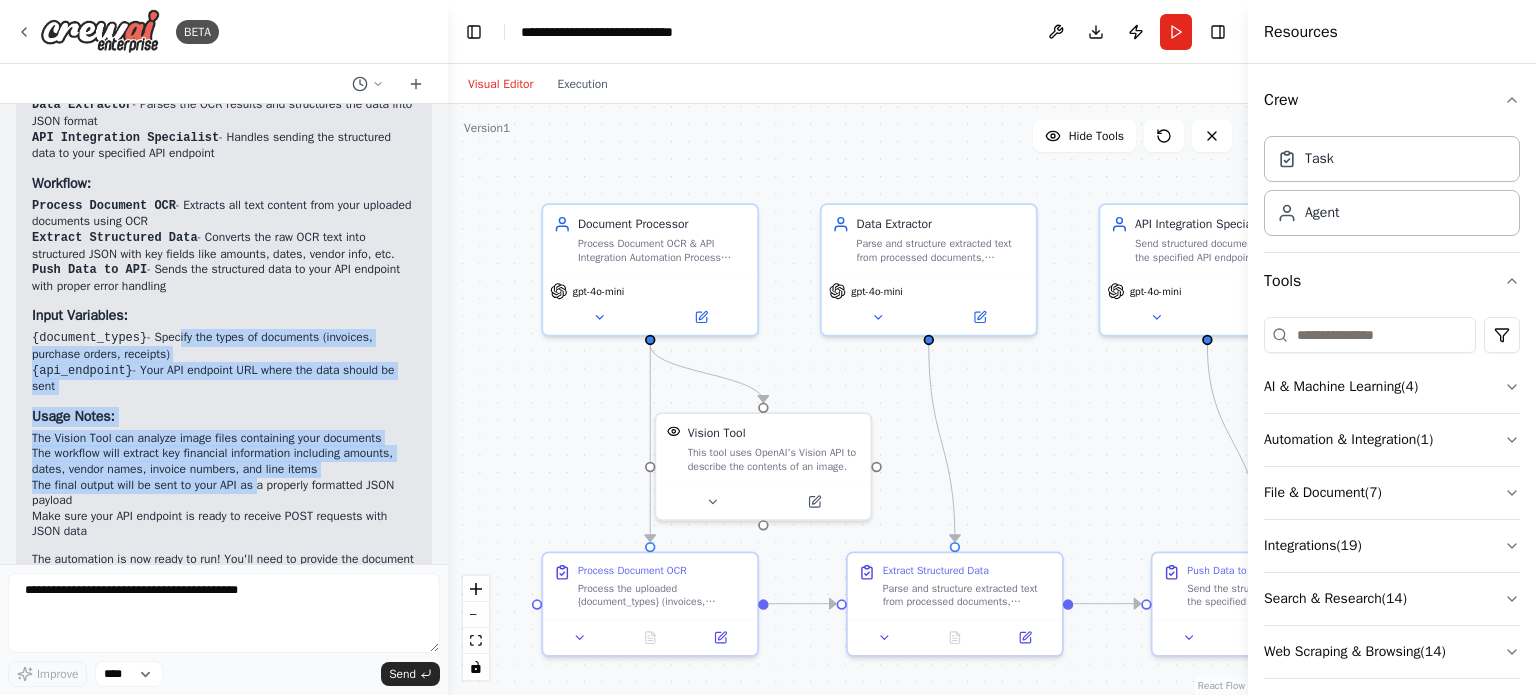 drag, startPoint x: 166, startPoint y: 375, endPoint x: 262, endPoint y: 527, distance: 179.77763 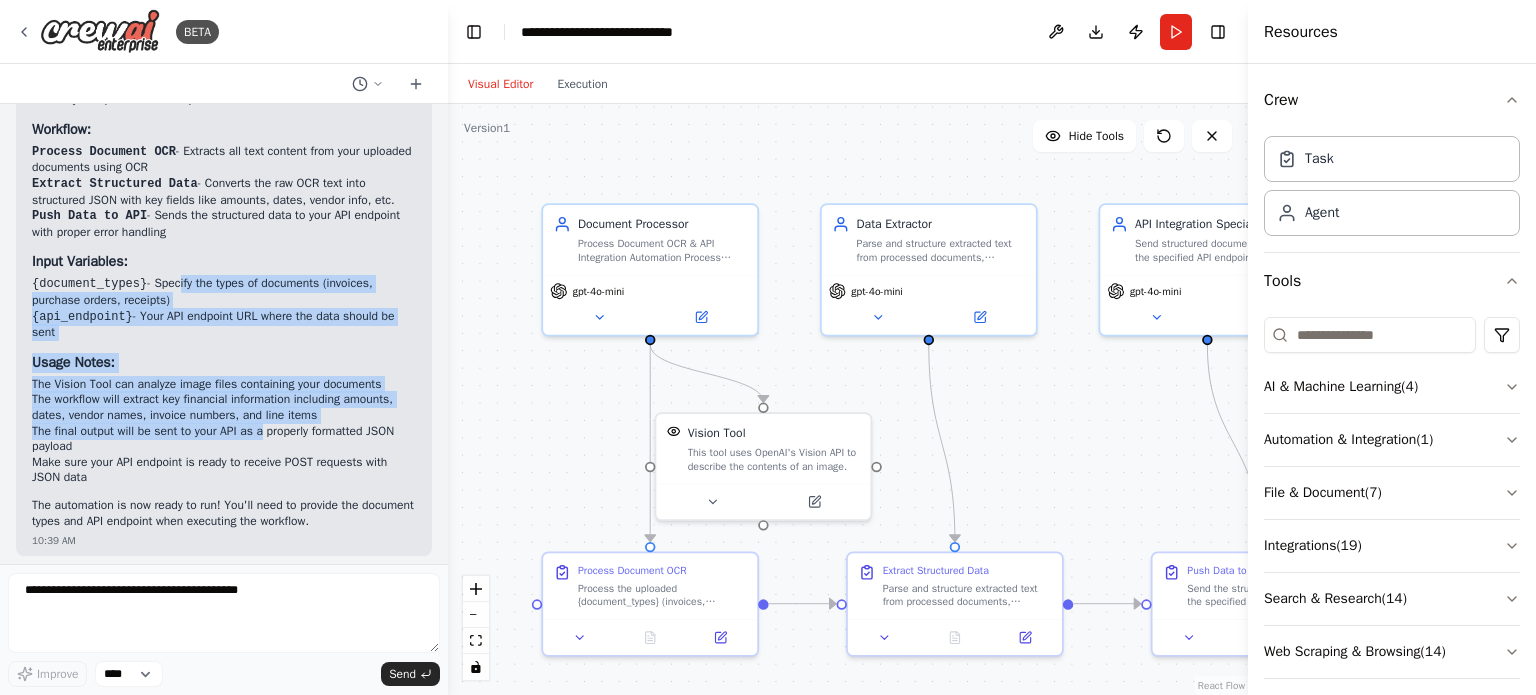 scroll, scrollTop: 1878, scrollLeft: 0, axis: vertical 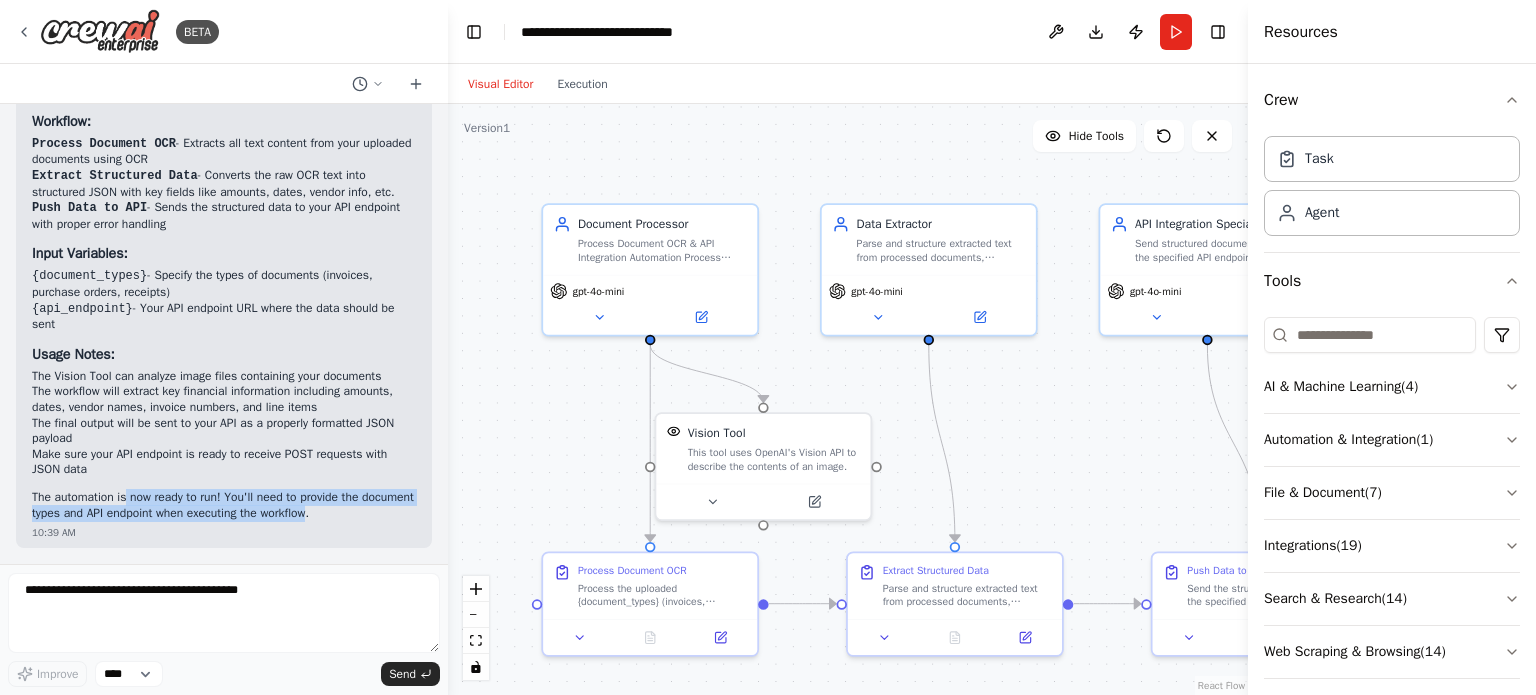 drag, startPoint x: 124, startPoint y: 487, endPoint x: 369, endPoint y: 515, distance: 246.5948 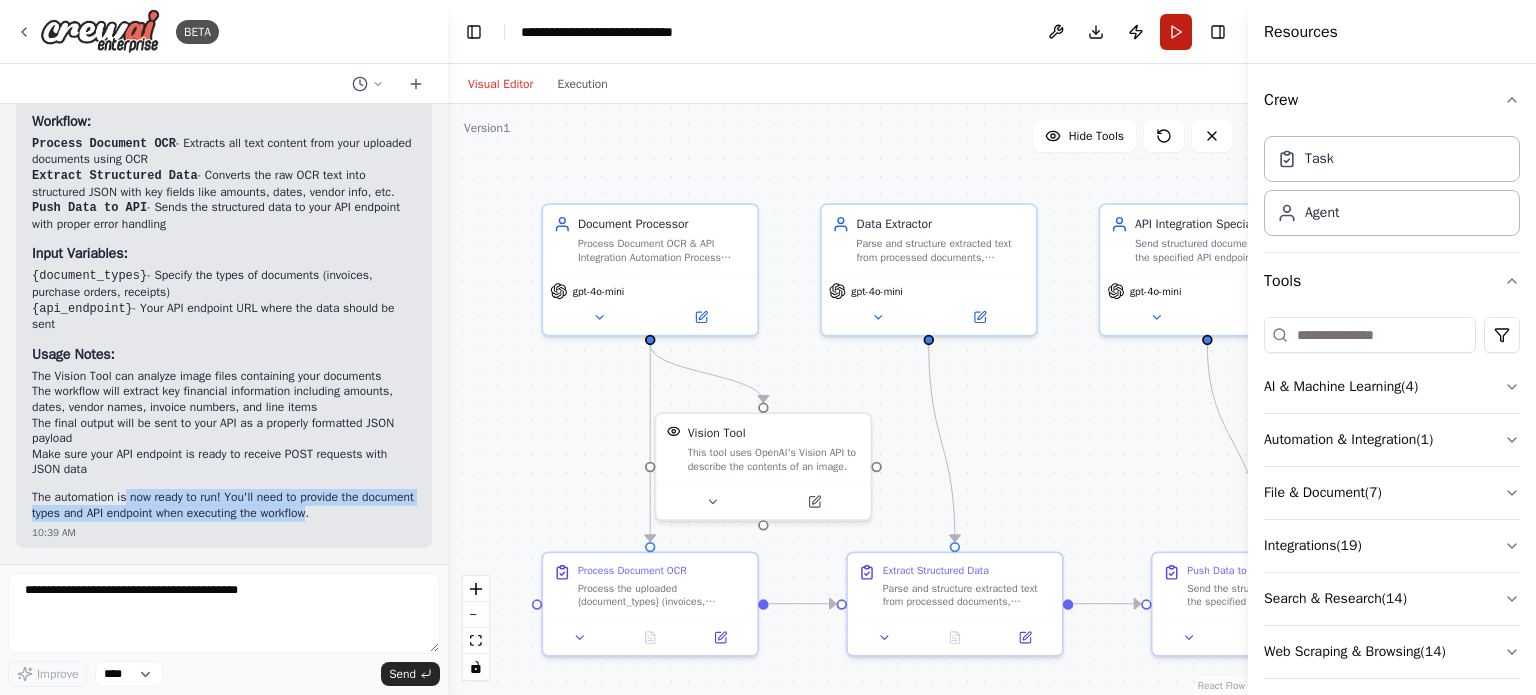 click on "Run" at bounding box center (1176, 32) 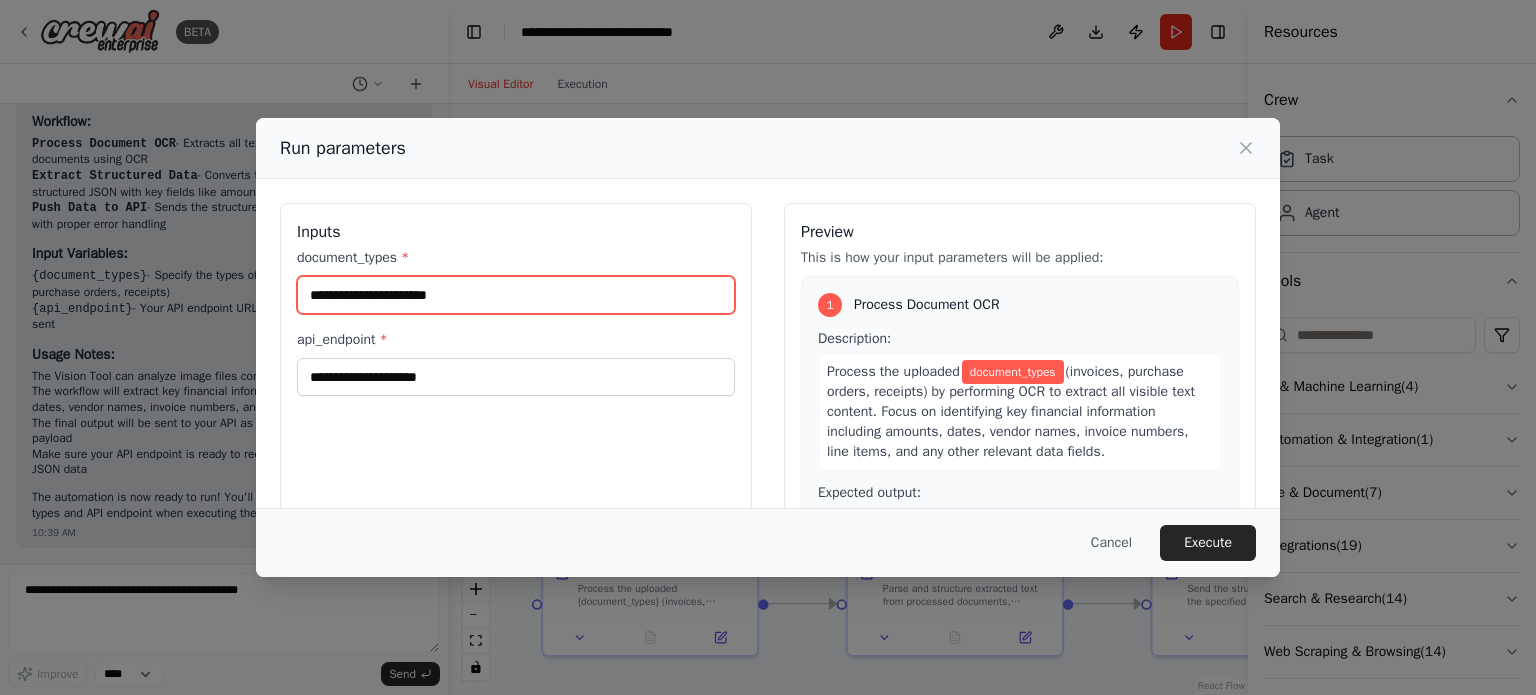 click on "document_types *" at bounding box center (516, 295) 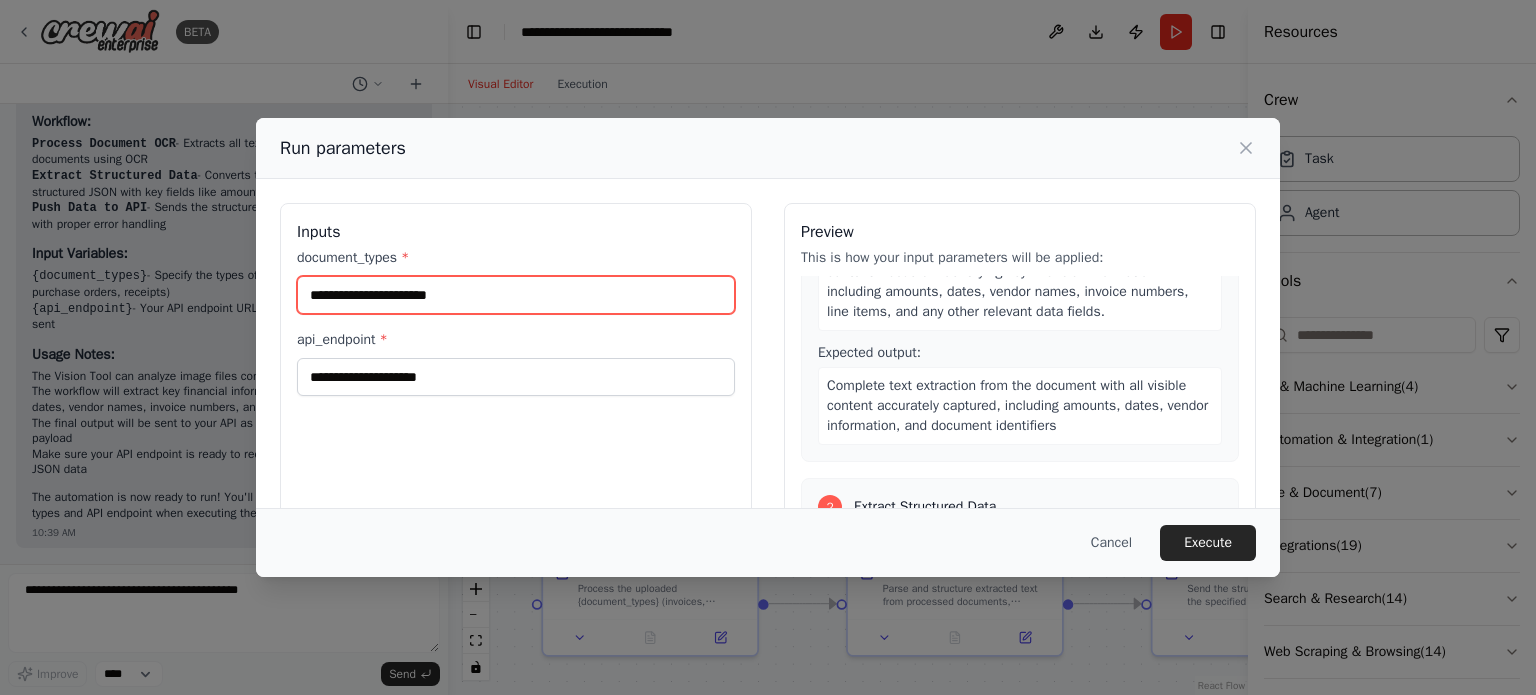 scroll, scrollTop: 0, scrollLeft: 0, axis: both 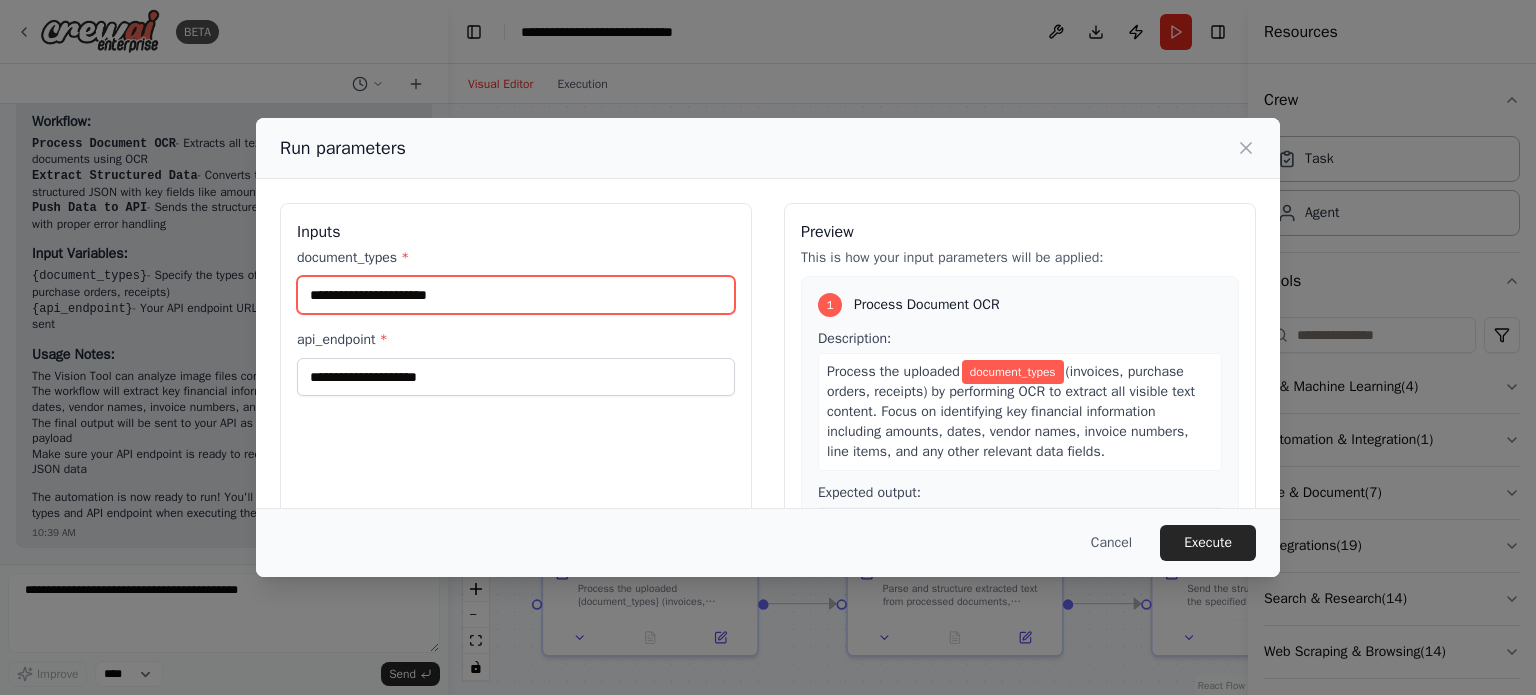 click on "document_types *" at bounding box center (516, 295) 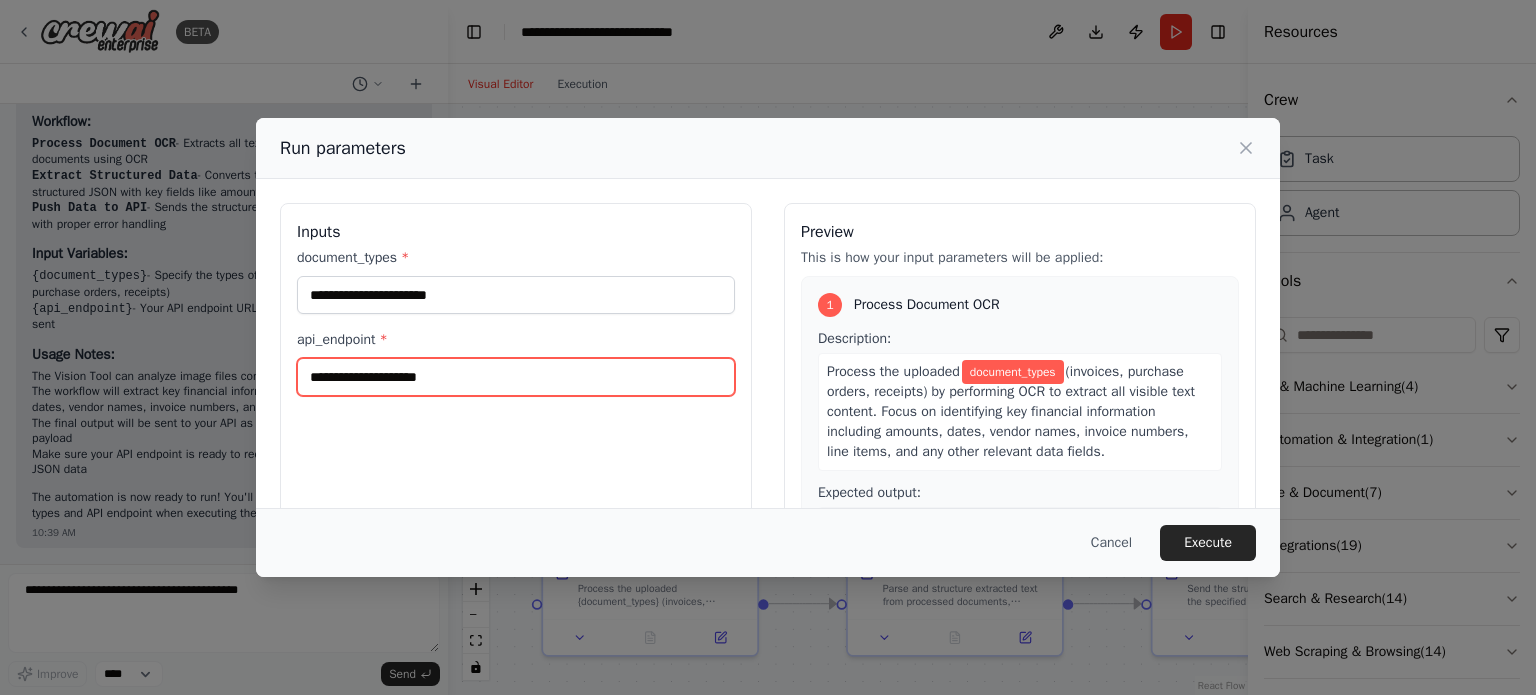 click on "api_endpoint *" at bounding box center [516, 377] 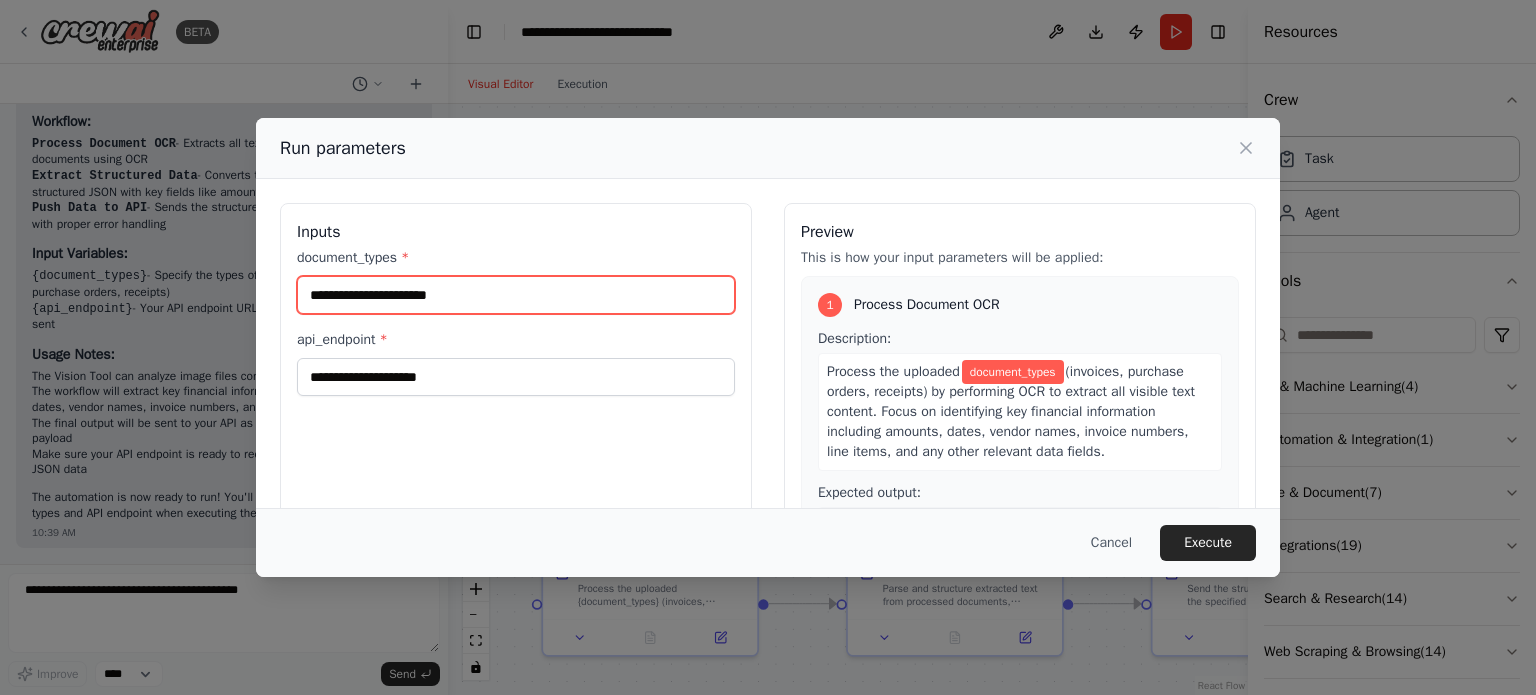 click on "document_types *" at bounding box center [516, 295] 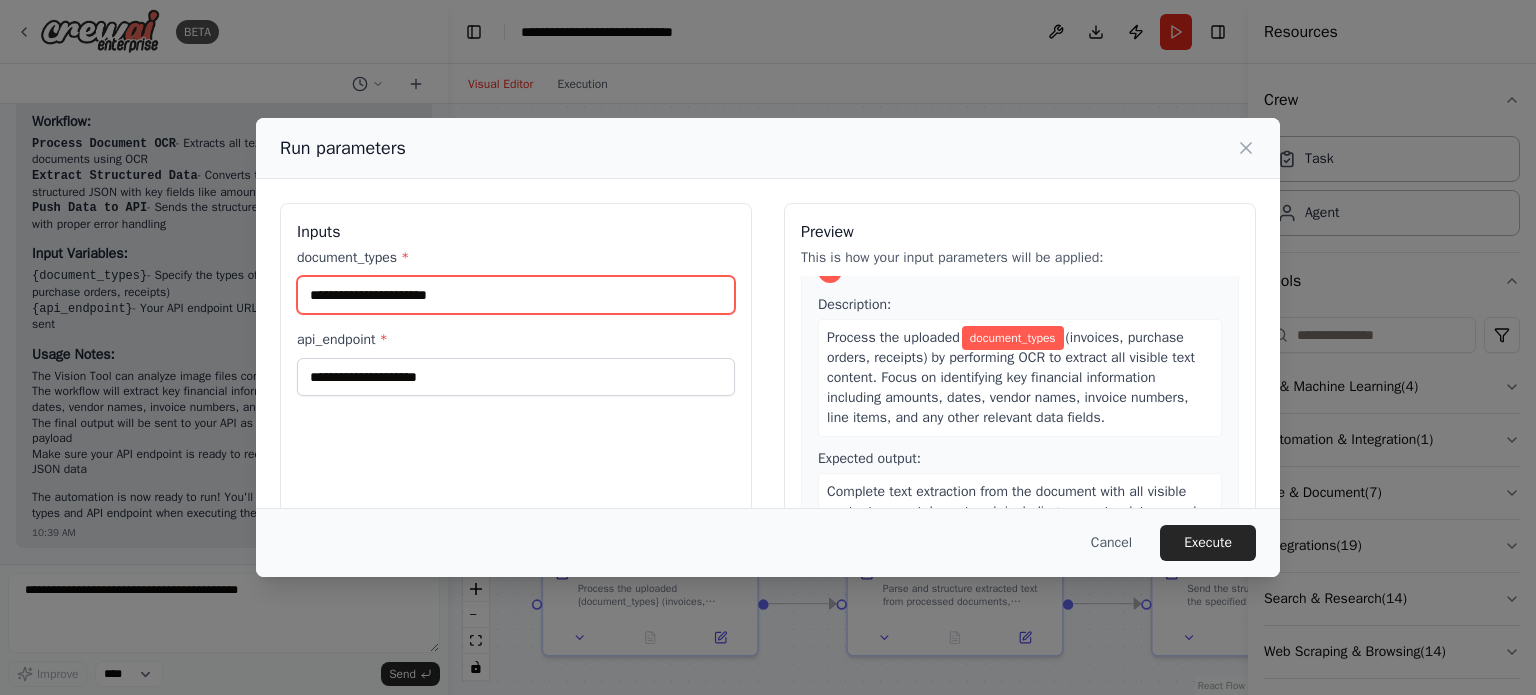 scroll, scrollTop: 0, scrollLeft: 0, axis: both 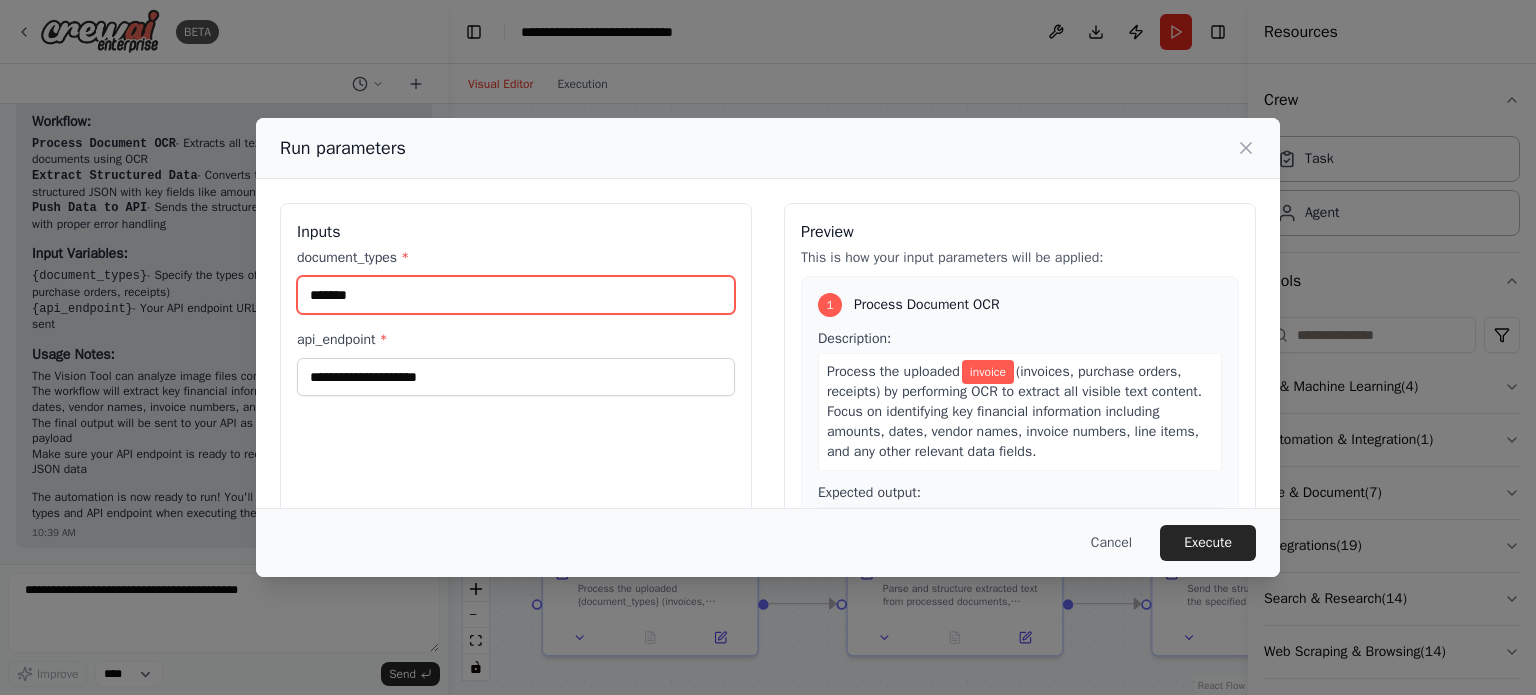 type on "*******" 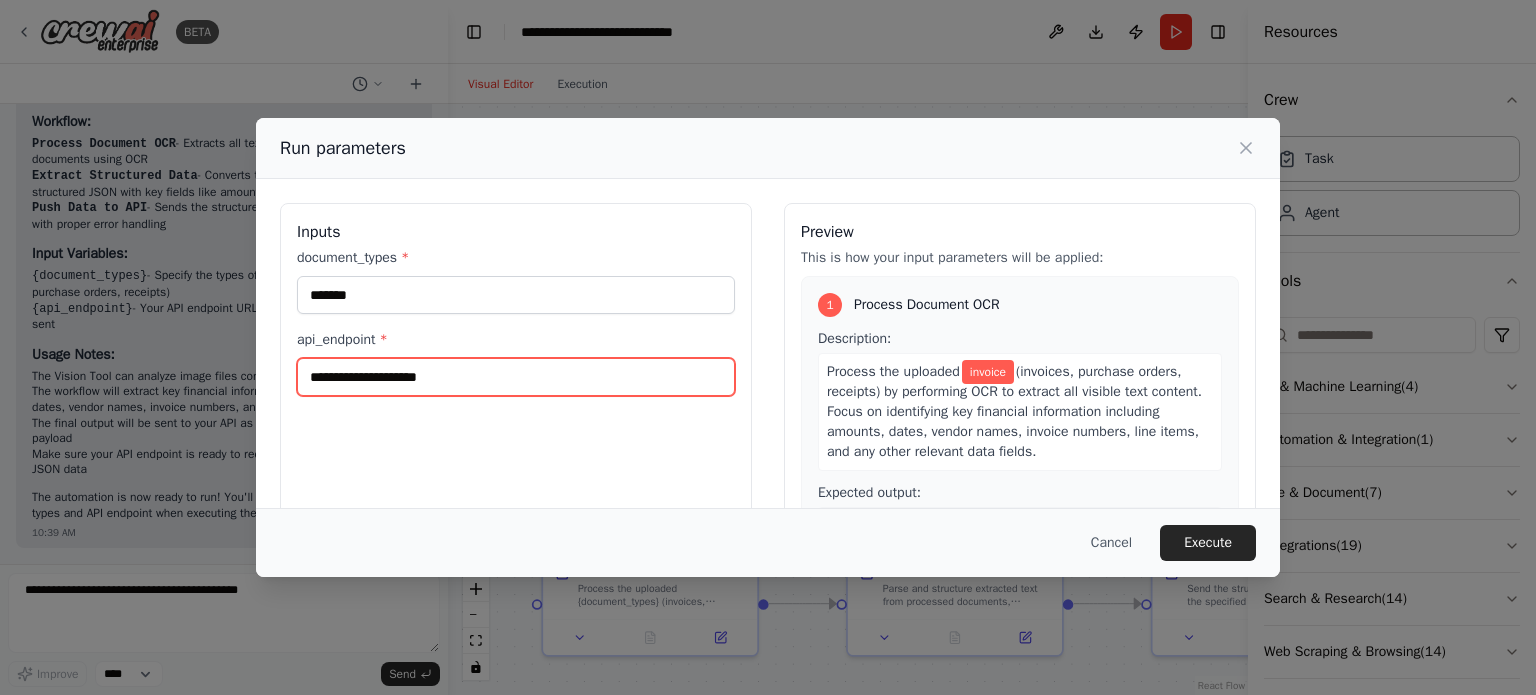 click on "api_endpoint *" at bounding box center [516, 377] 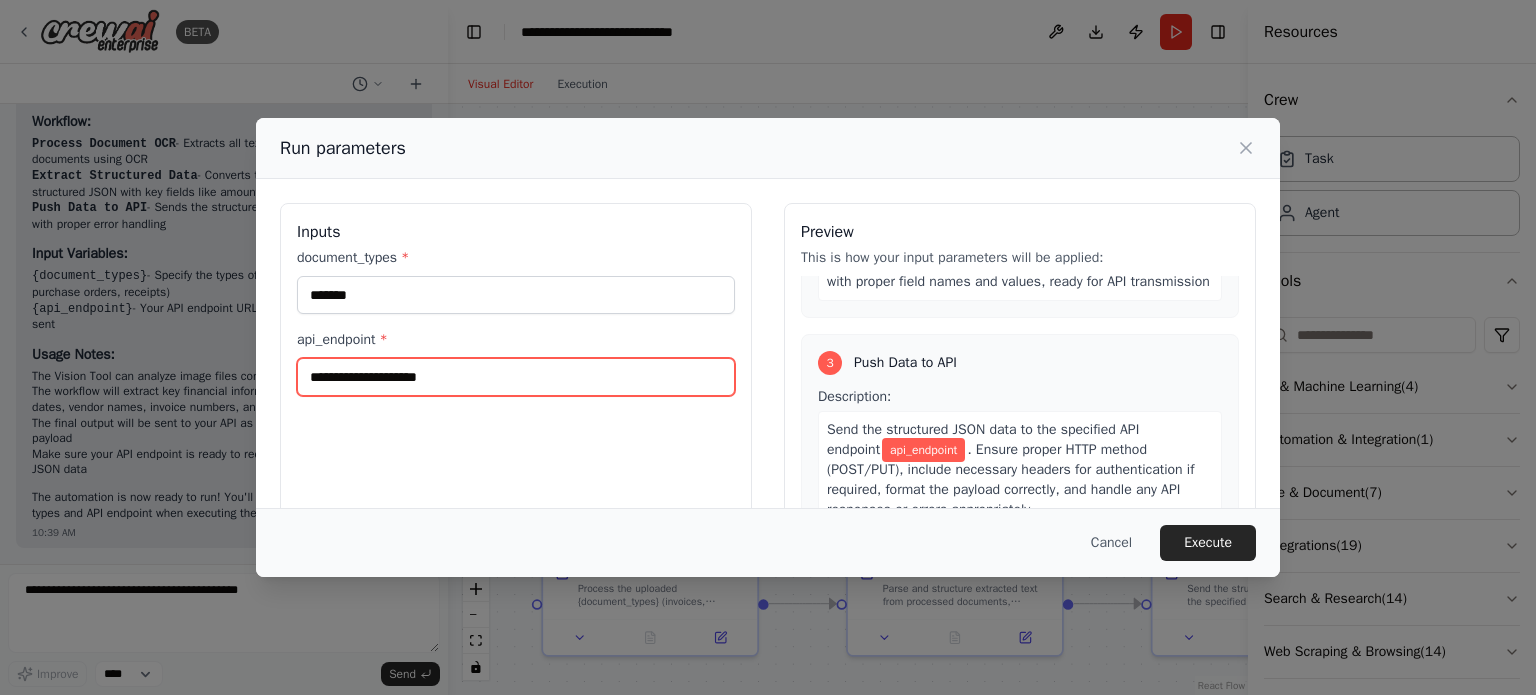 scroll, scrollTop: 642, scrollLeft: 0, axis: vertical 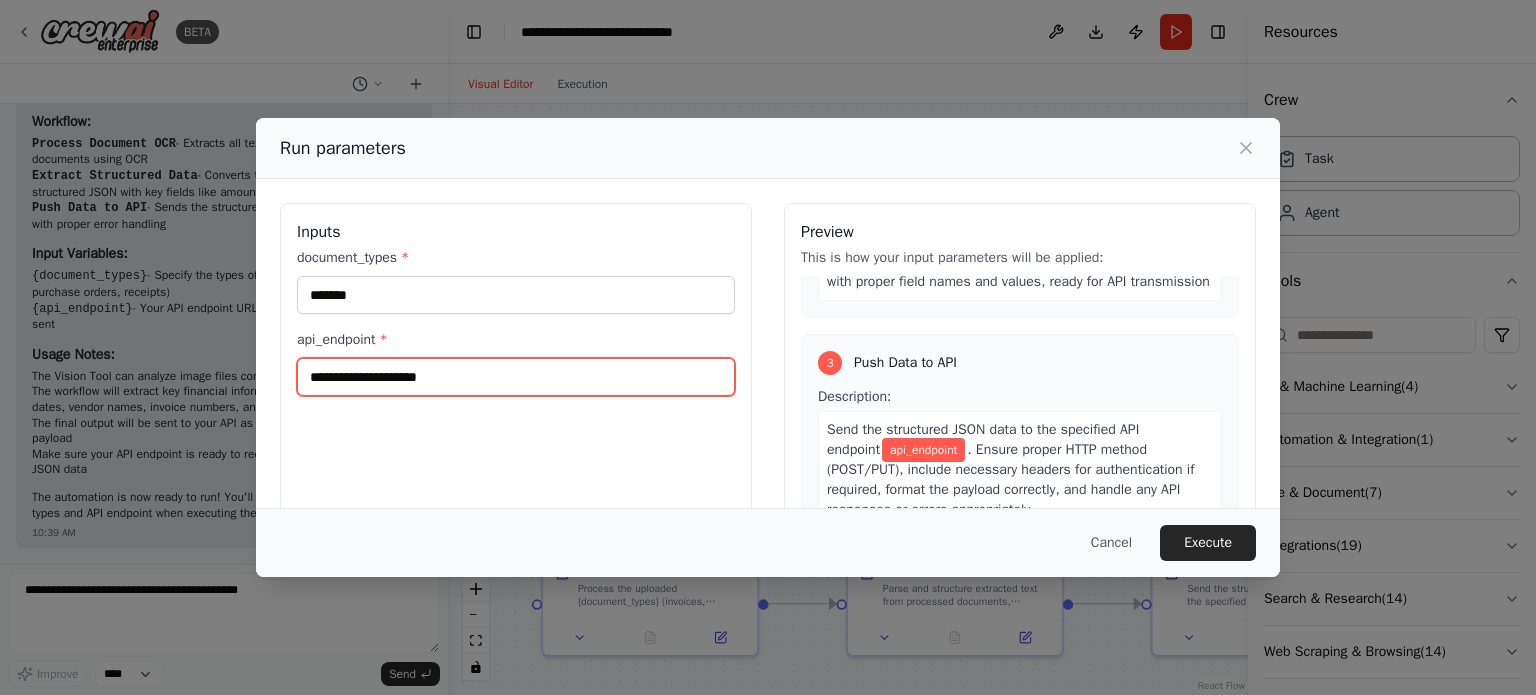 click on "api_endpoint *" at bounding box center (516, 377) 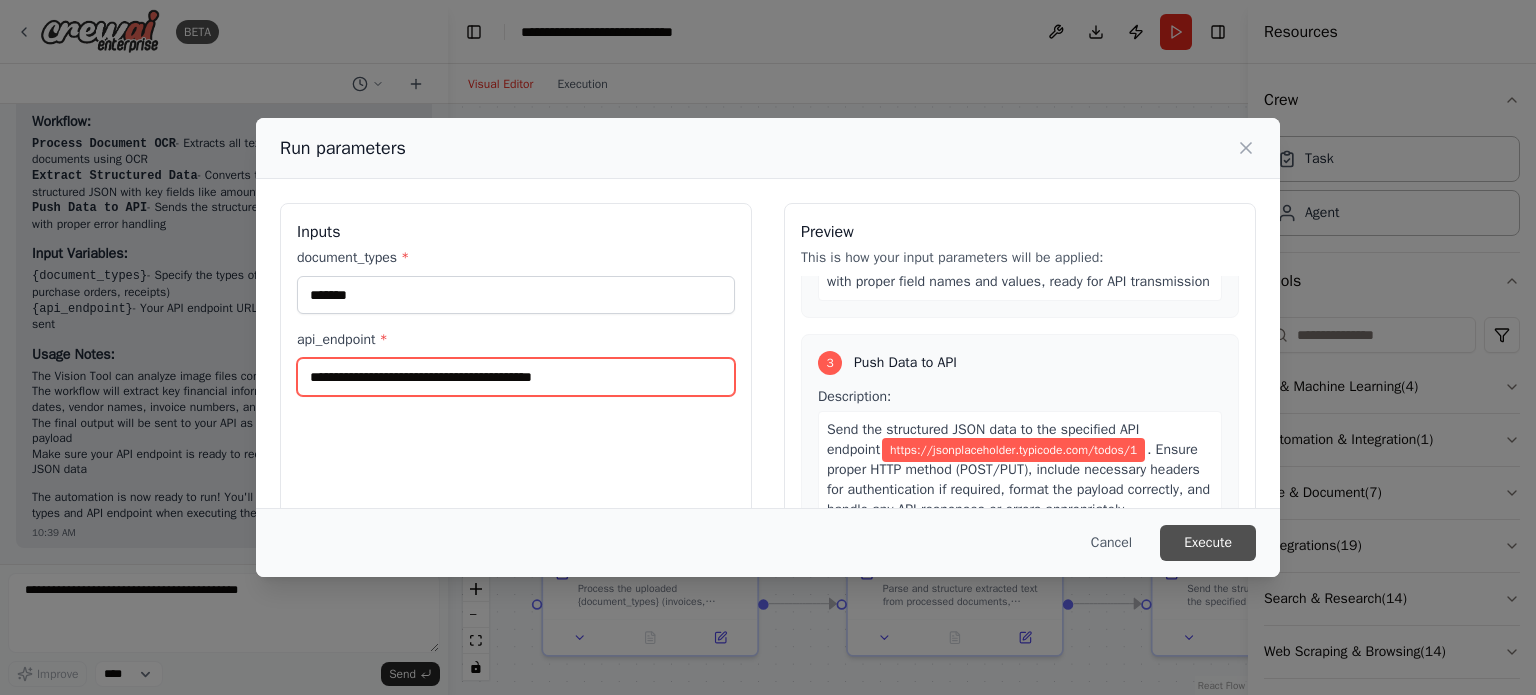 type on "**********" 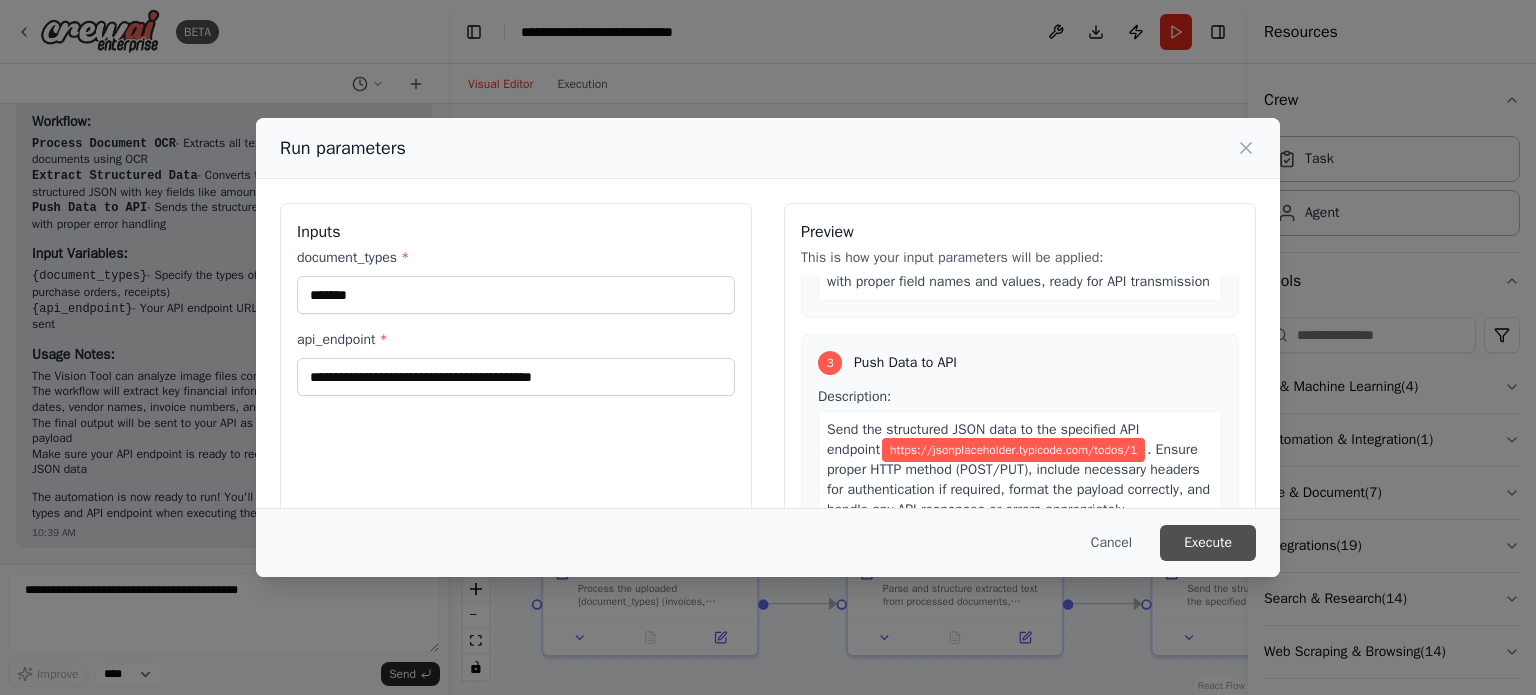click on "Execute" at bounding box center (1208, 543) 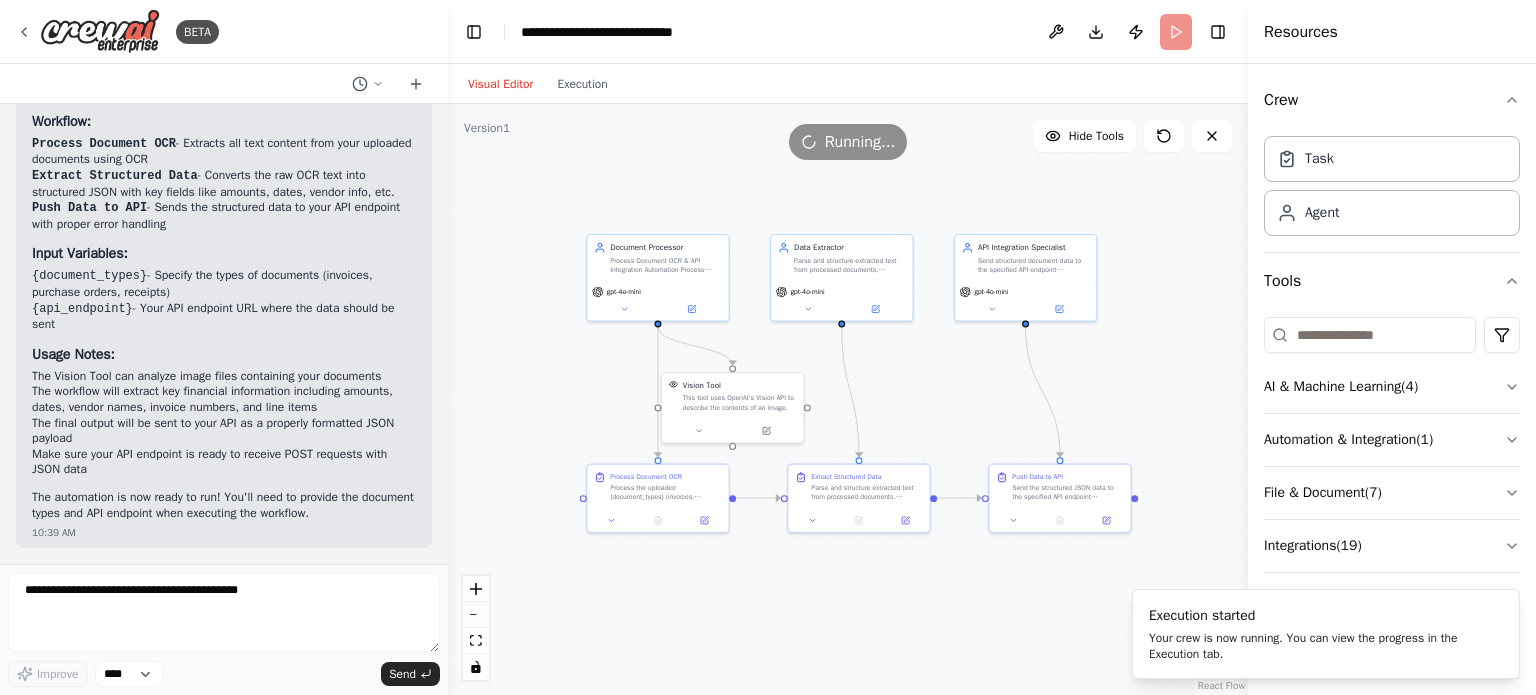 drag, startPoint x: 1067, startPoint y: 447, endPoint x: 949, endPoint y: 378, distance: 136.69308 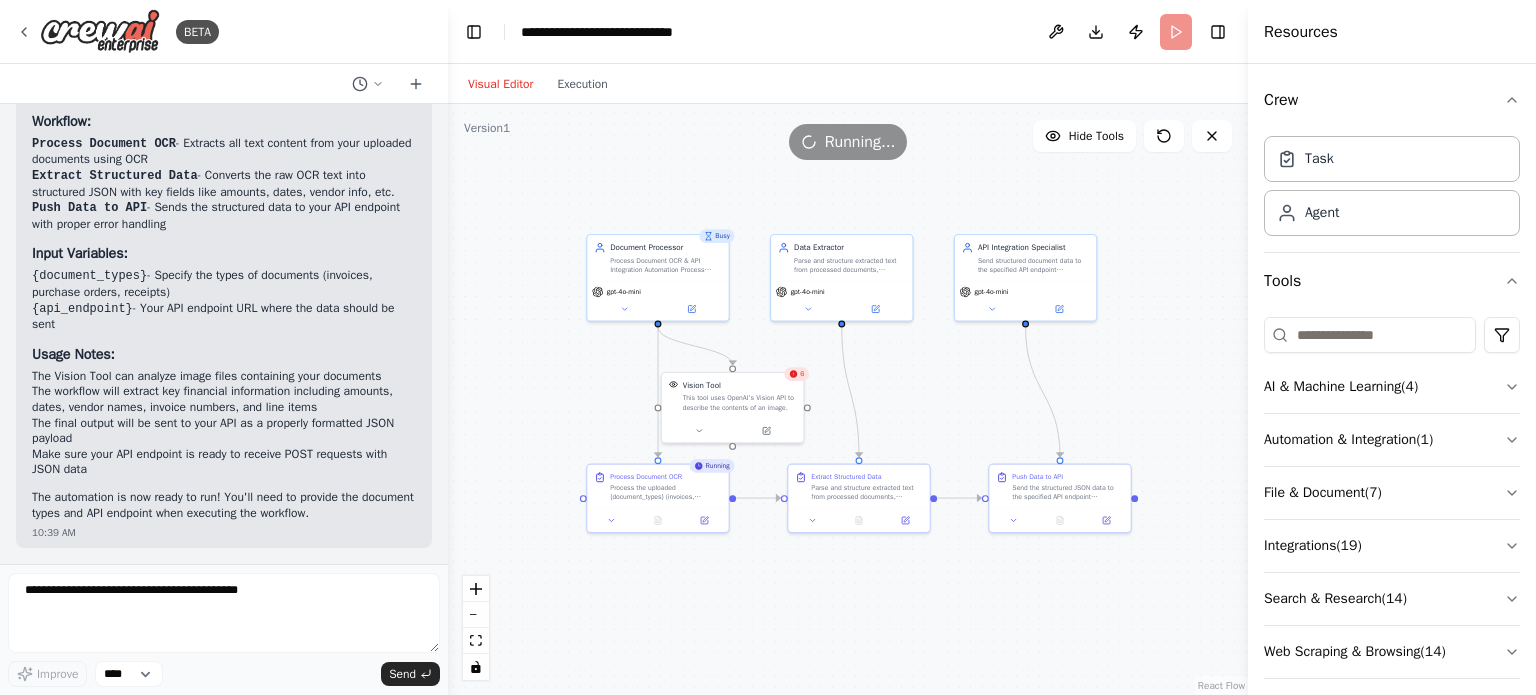 click on "Busy" at bounding box center (716, 236) 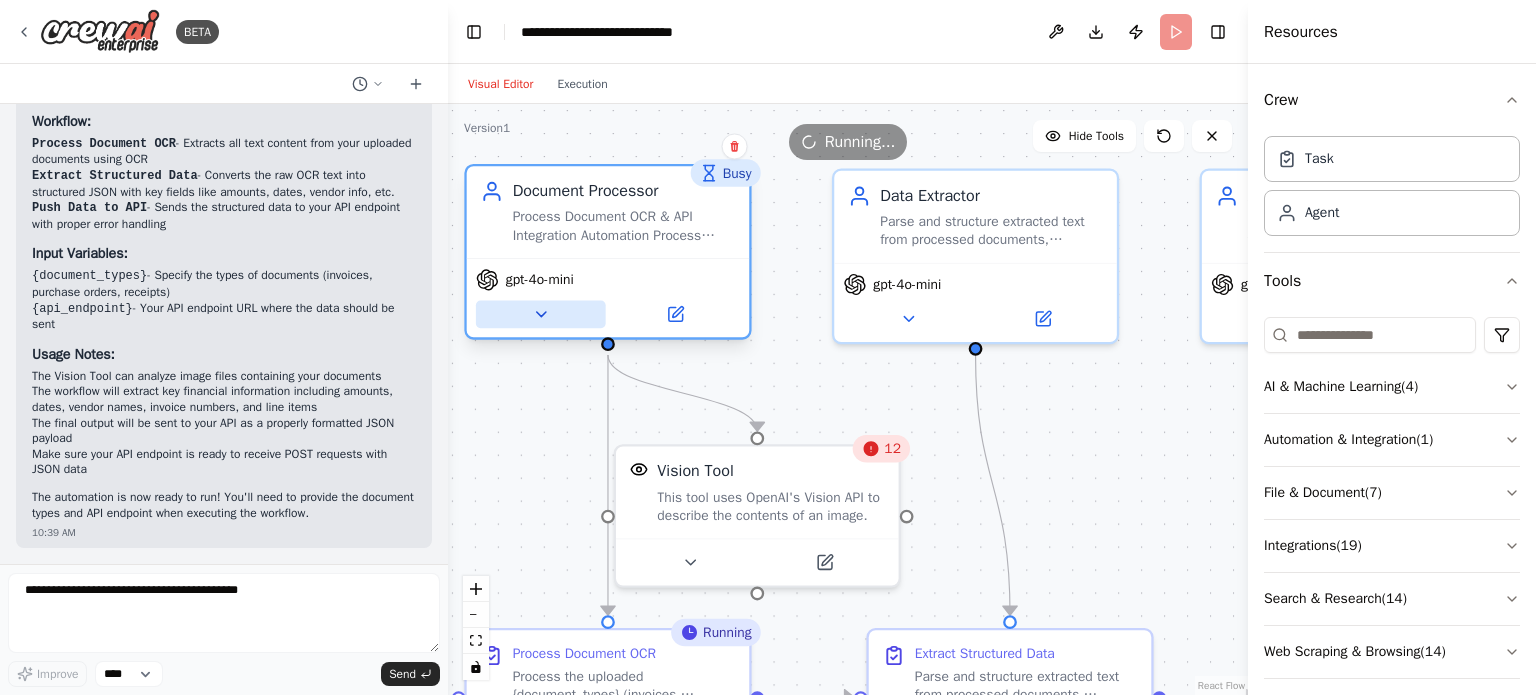 click at bounding box center [541, 315] 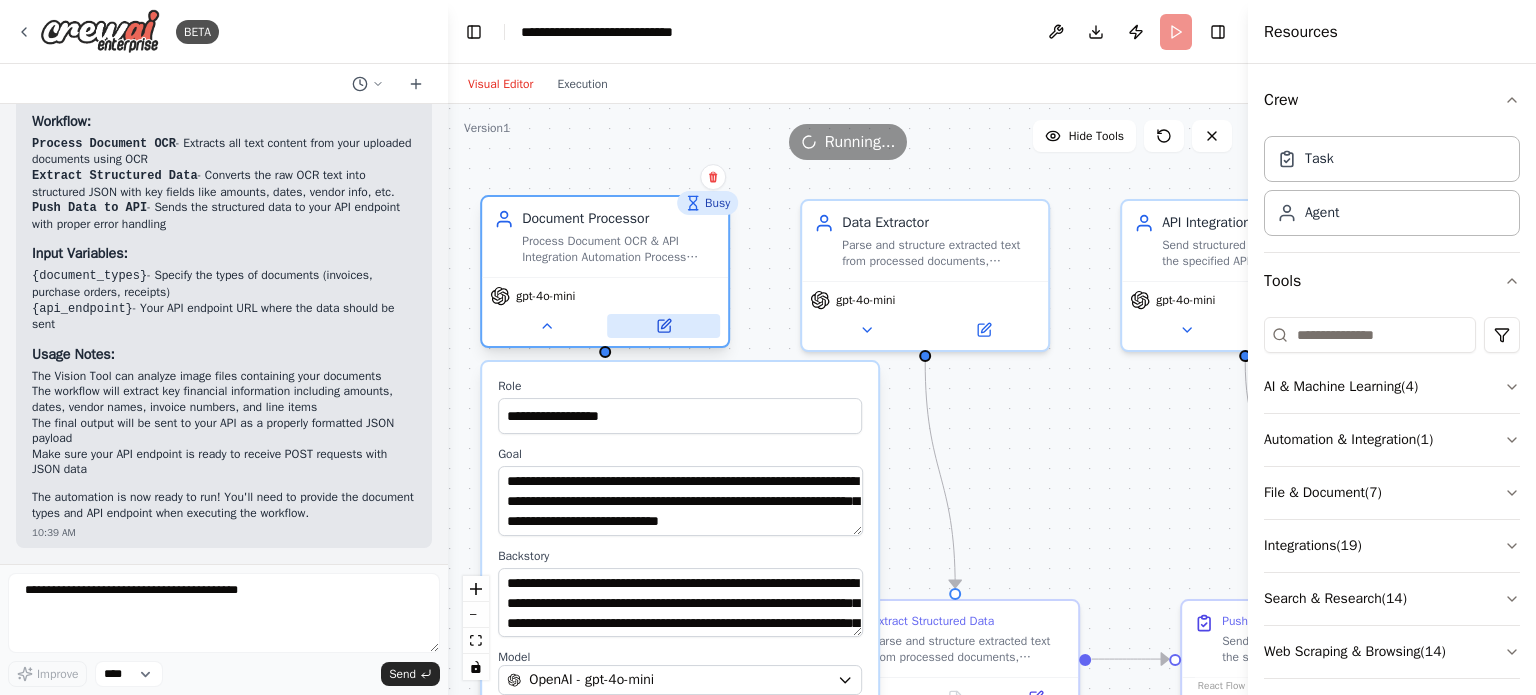 click at bounding box center [663, 326] 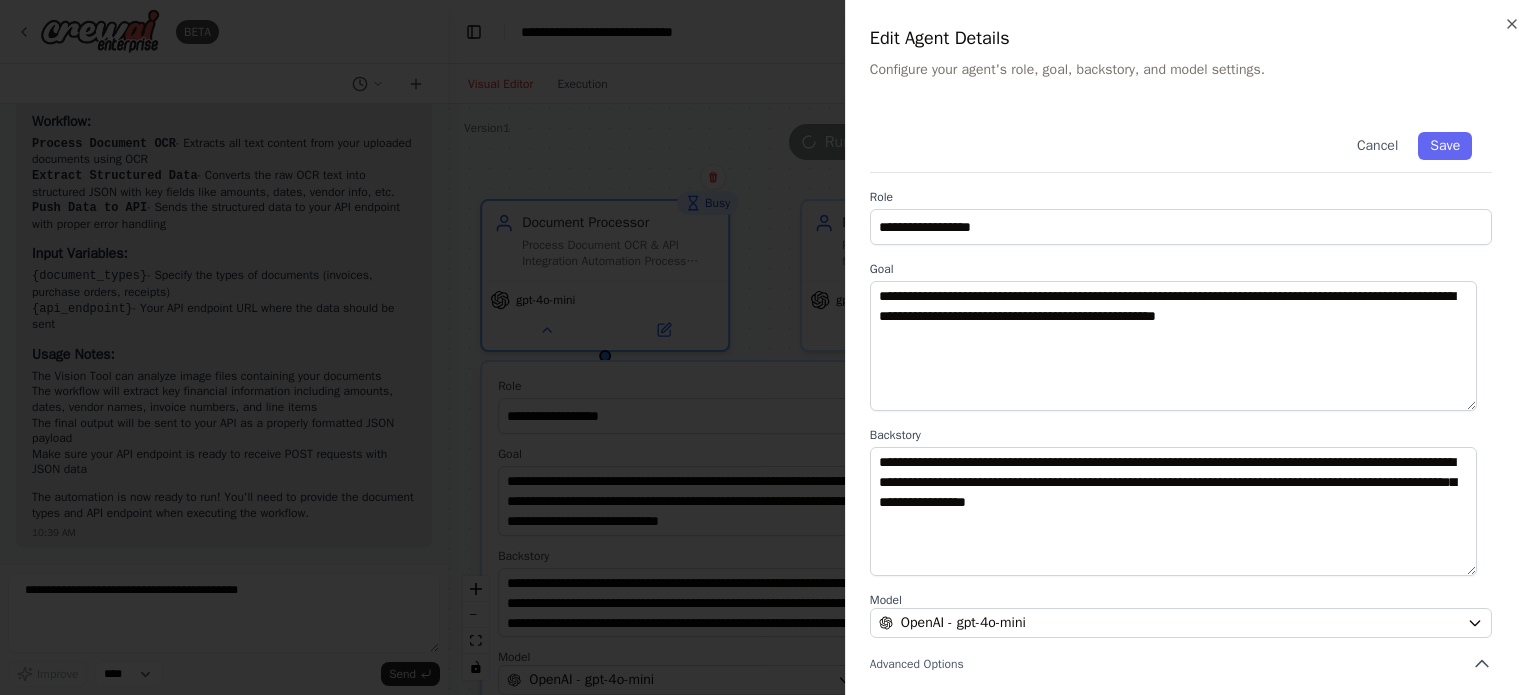 scroll, scrollTop: 0, scrollLeft: 0, axis: both 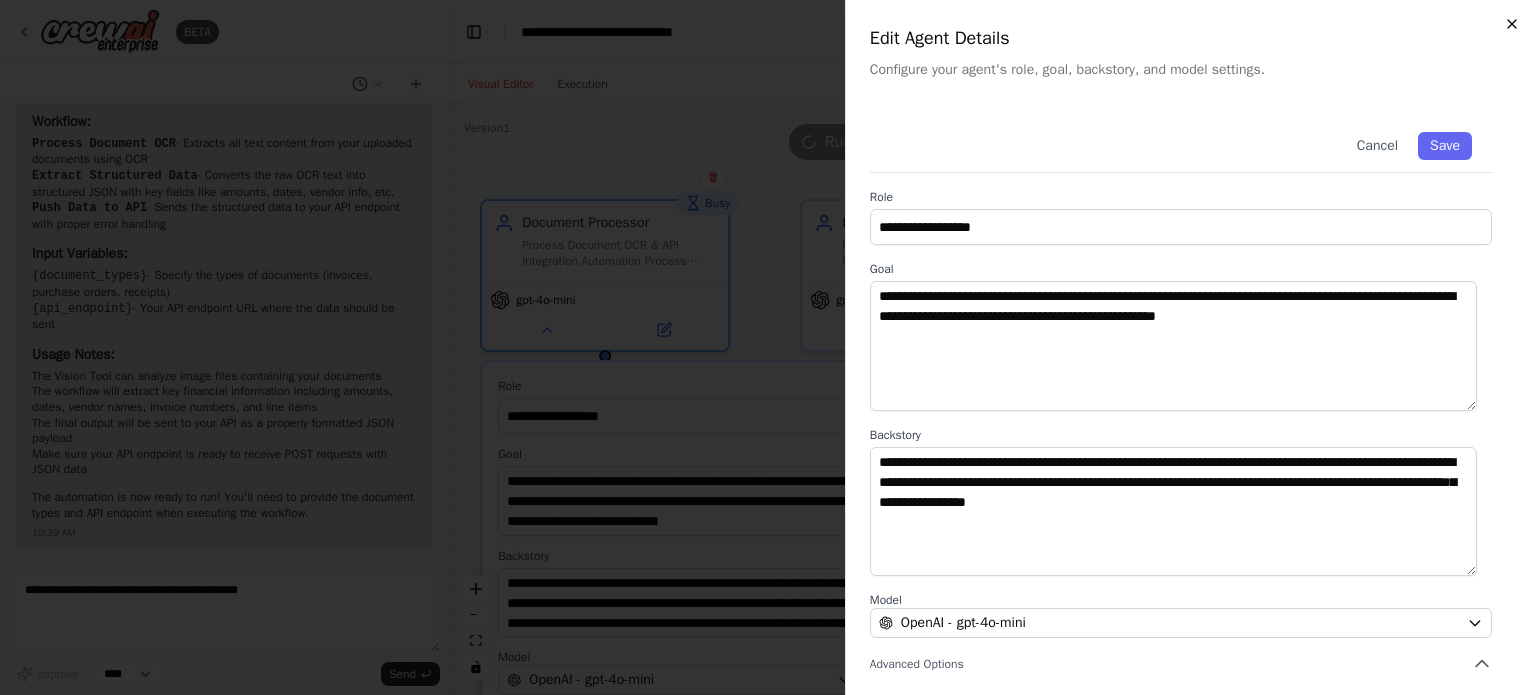 click 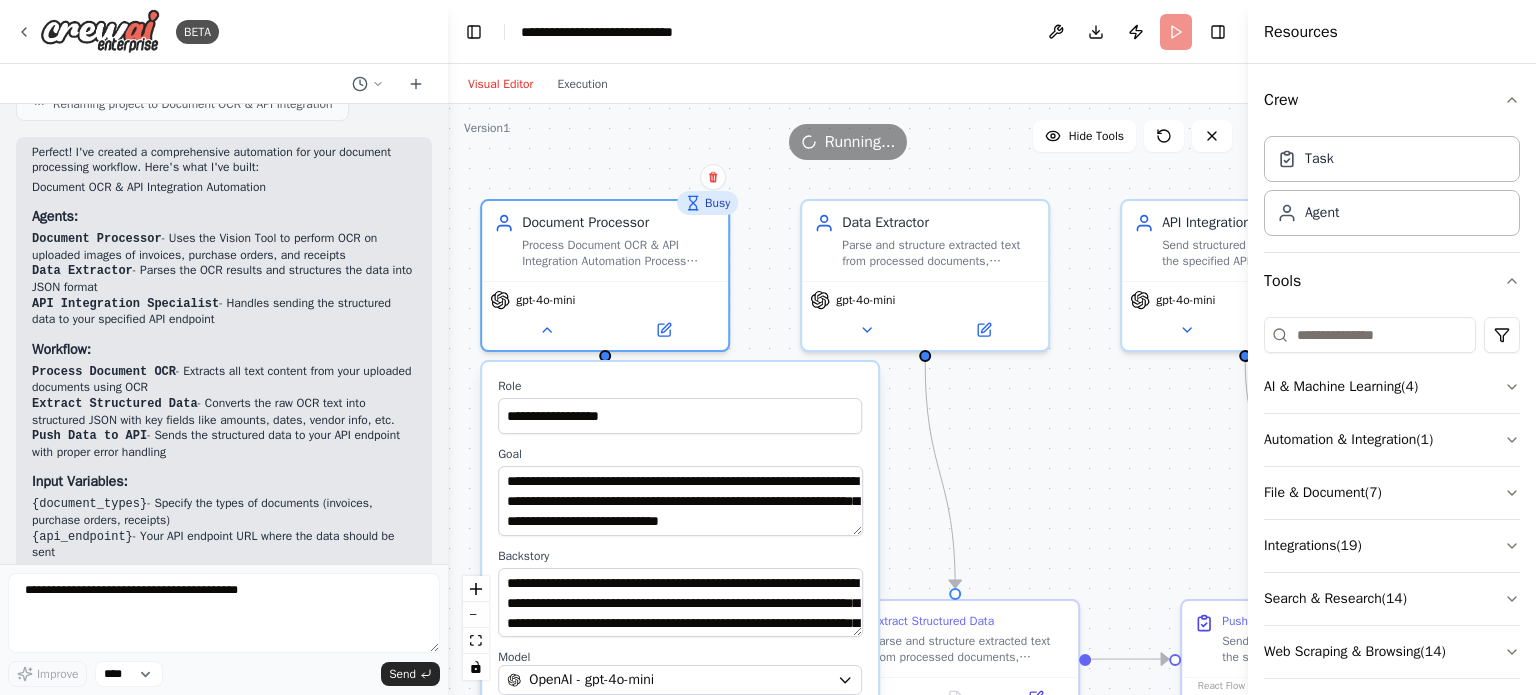 scroll, scrollTop: 1578, scrollLeft: 0, axis: vertical 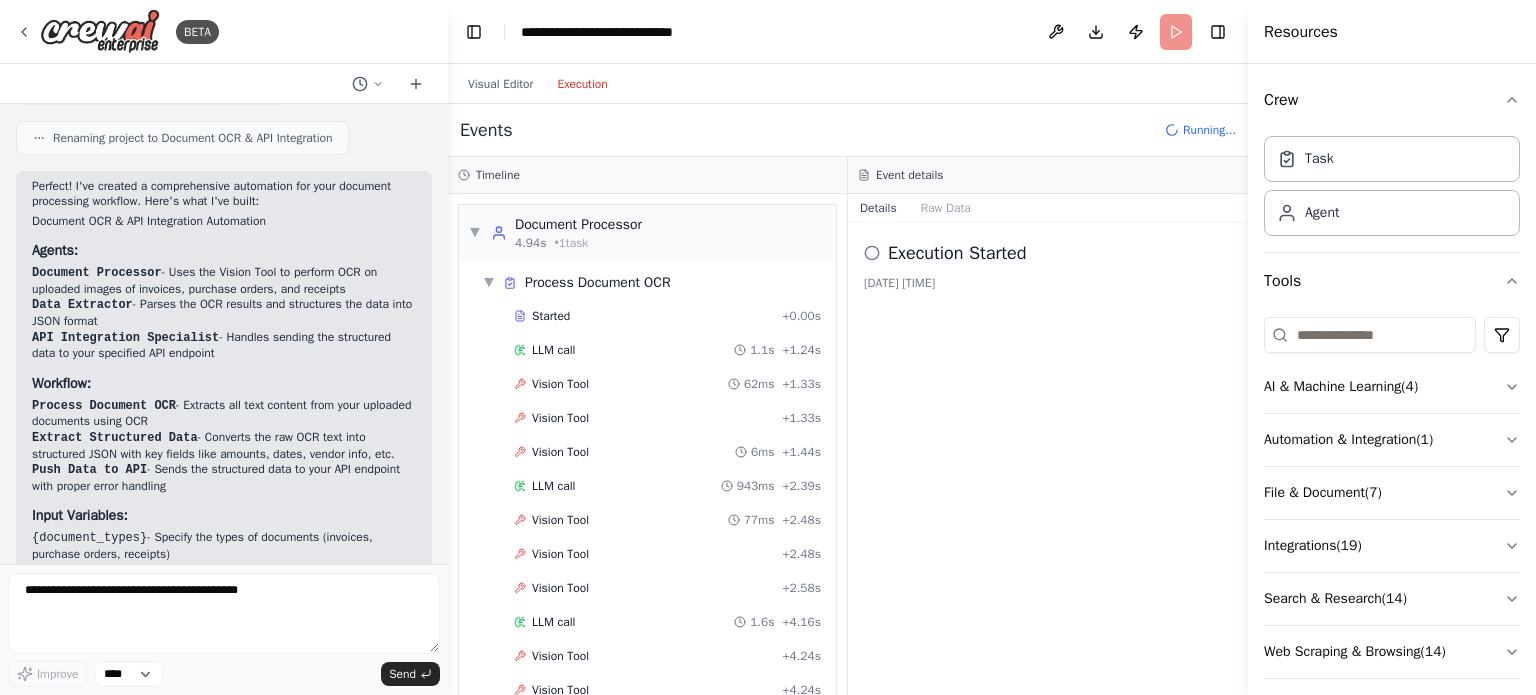click on "Execution" at bounding box center [582, 84] 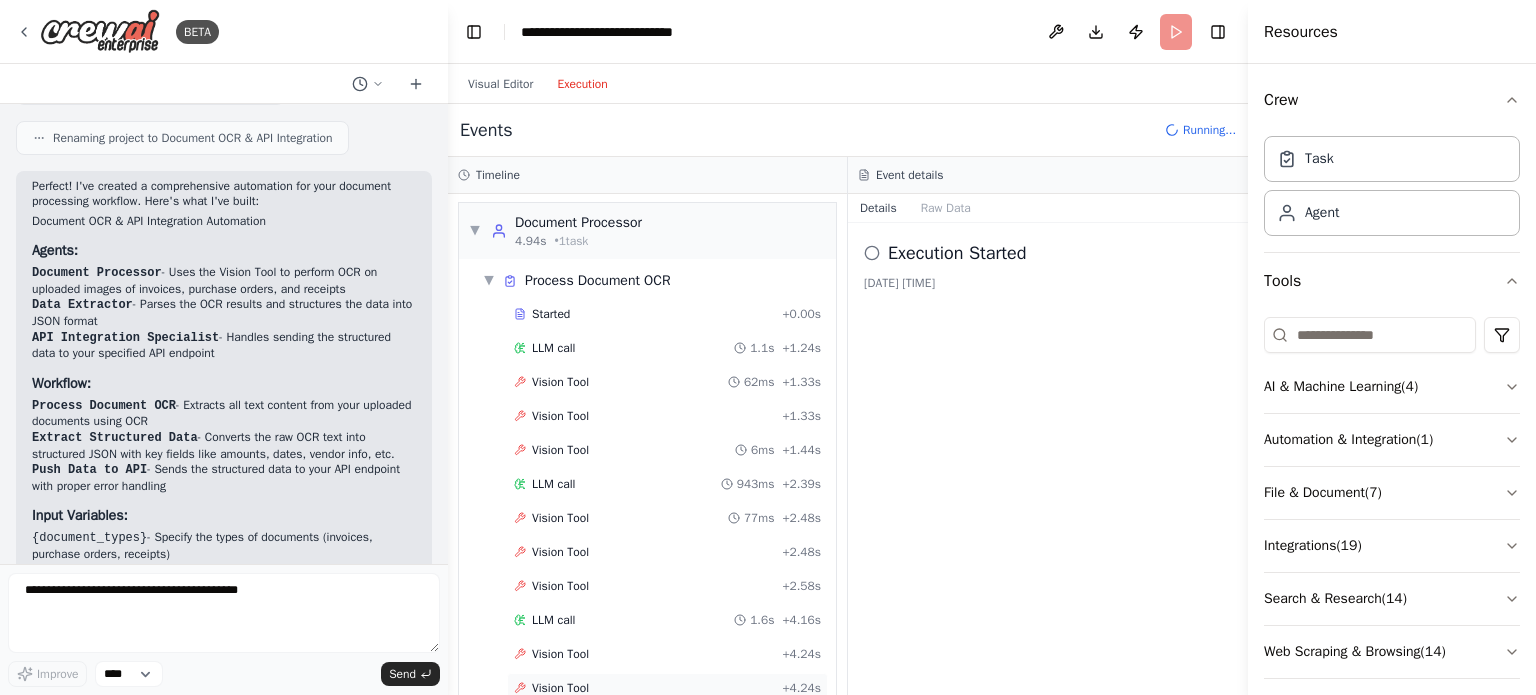 scroll, scrollTop: 0, scrollLeft: 0, axis: both 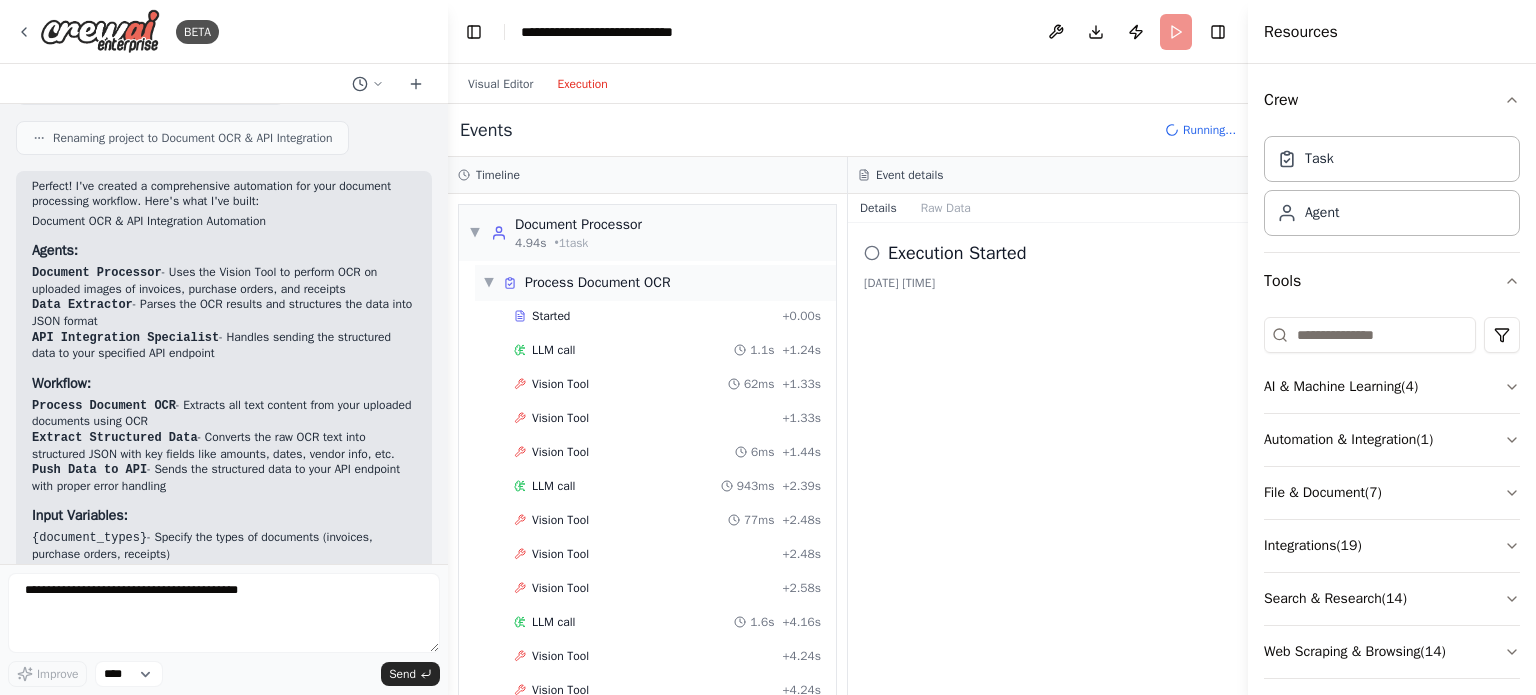 click on "Process Document OCR" at bounding box center (598, 283) 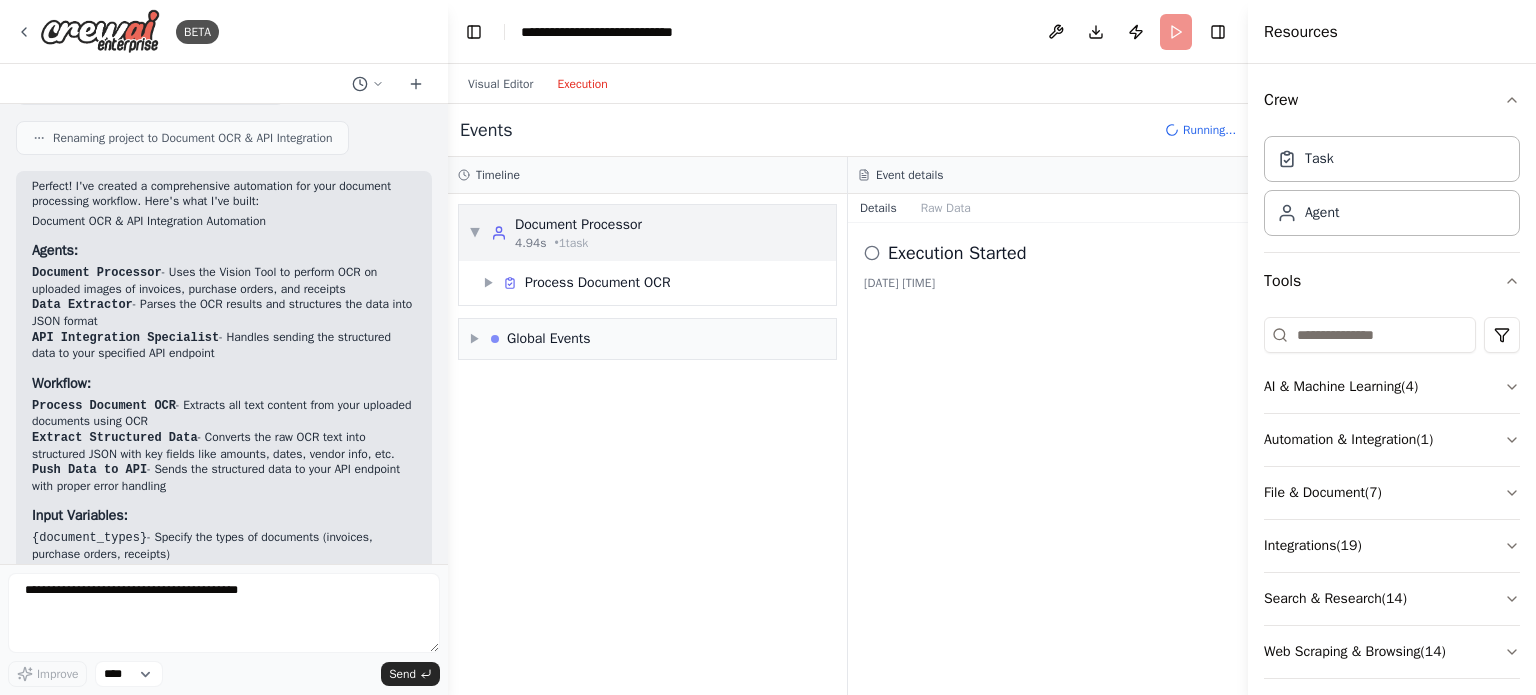 click on "•  1  task" at bounding box center (571, 243) 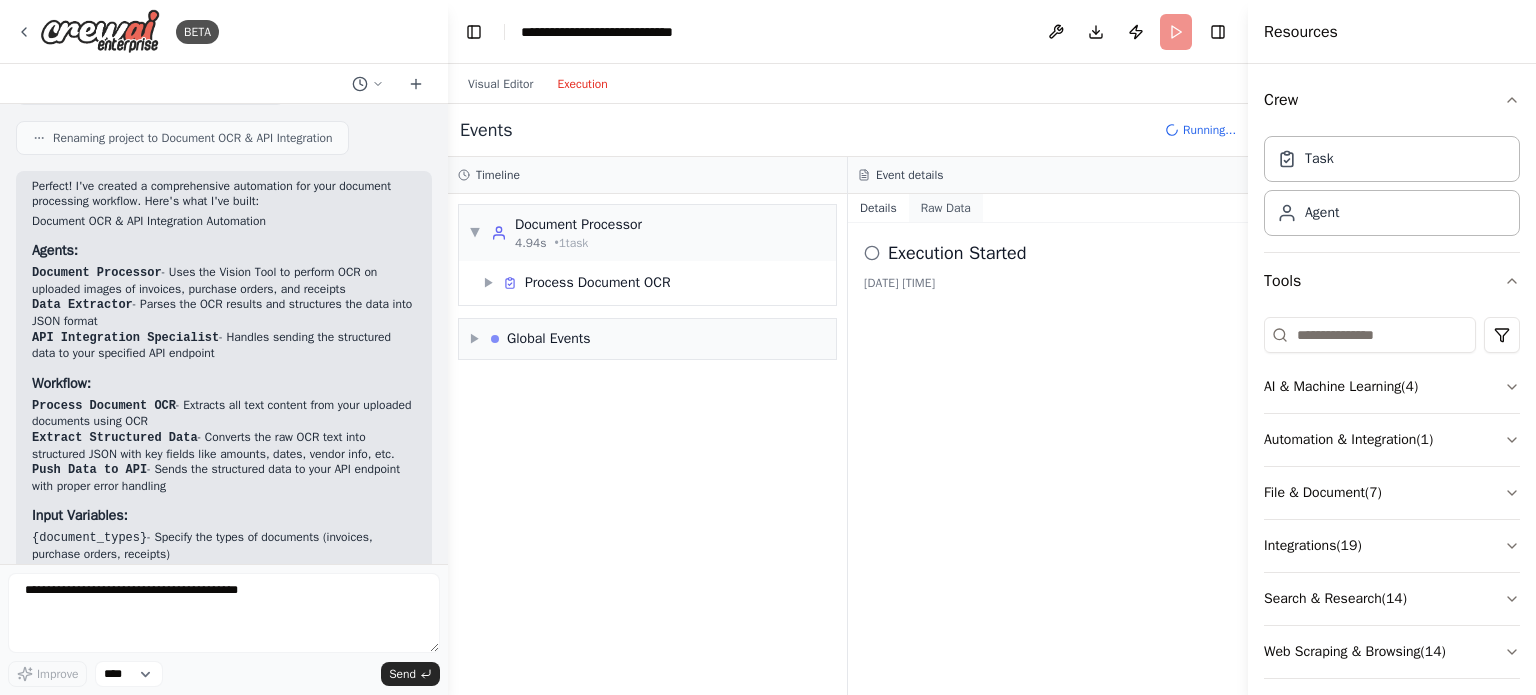 click on "Raw Data" at bounding box center [946, 208] 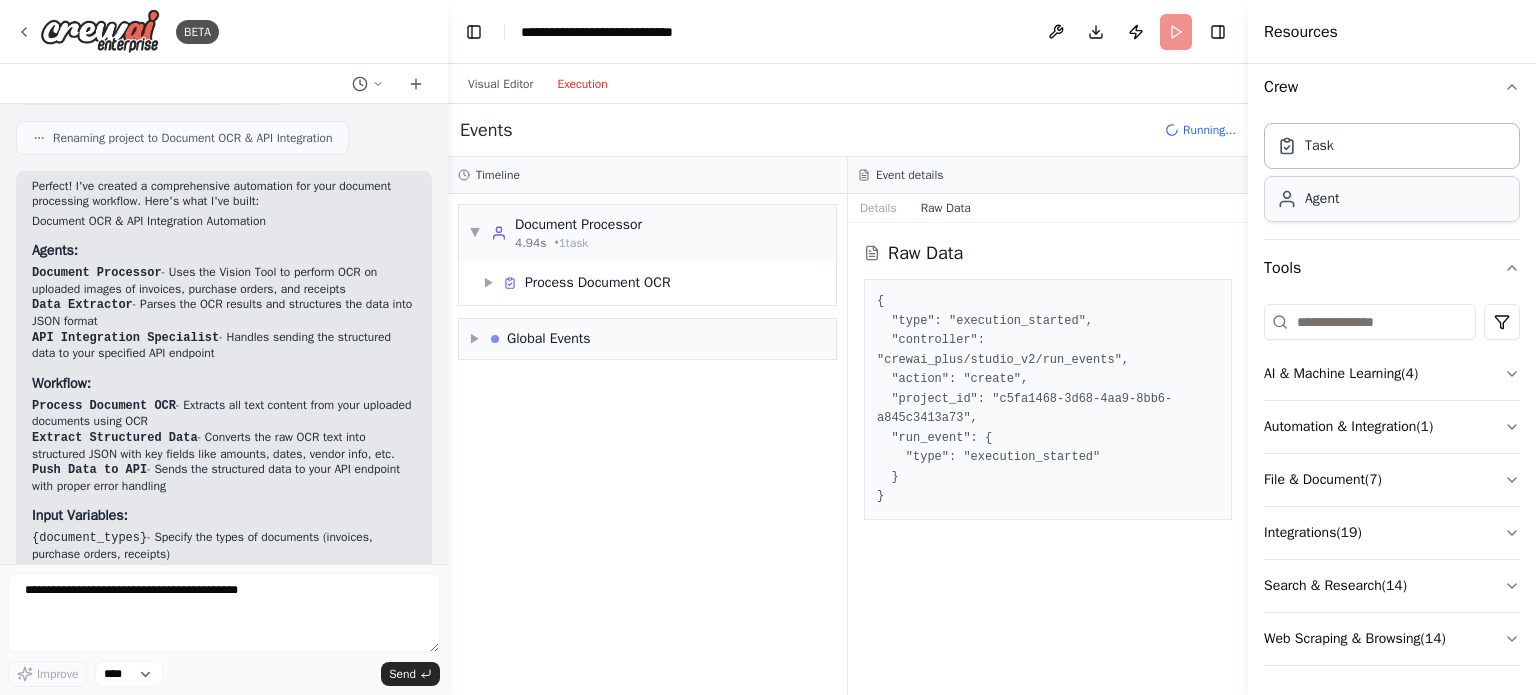 scroll, scrollTop: 0, scrollLeft: 0, axis: both 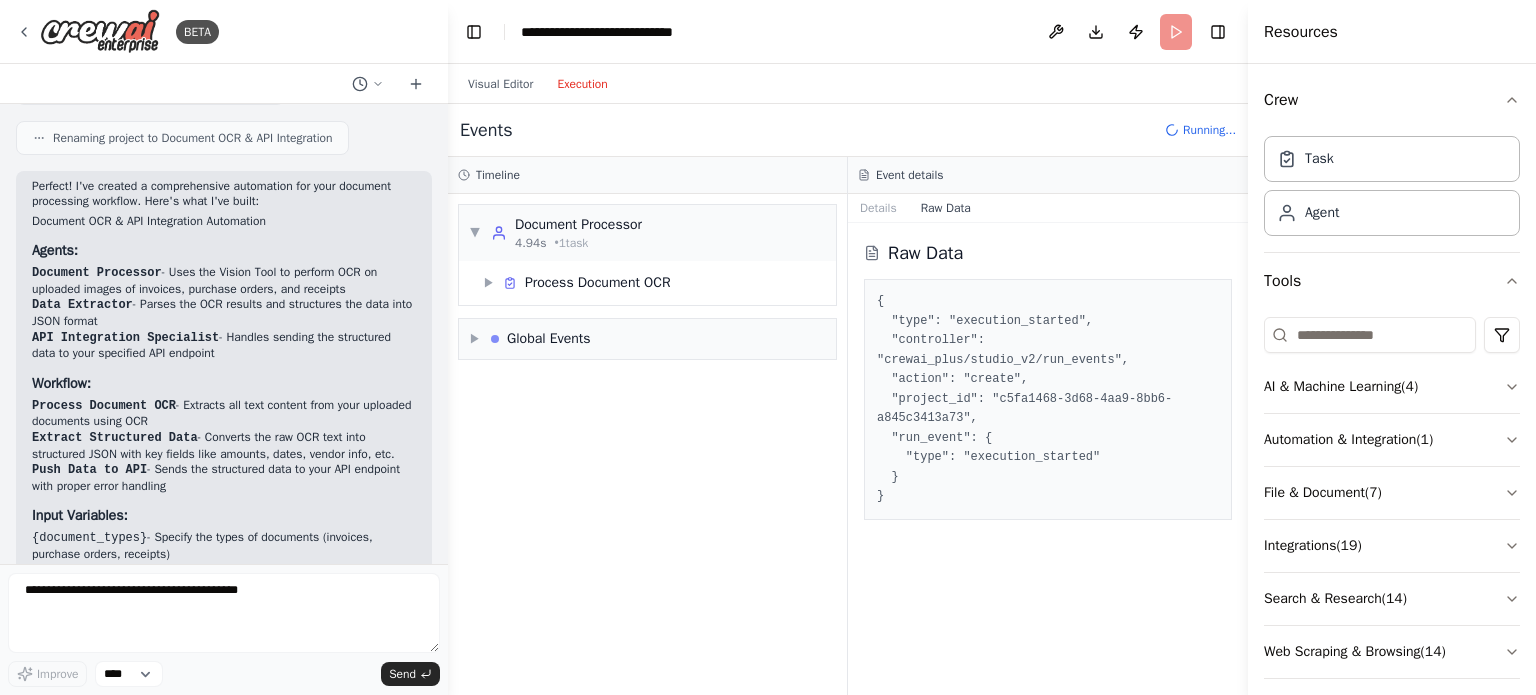 click on "Visual Editor Execution" at bounding box center (848, 84) 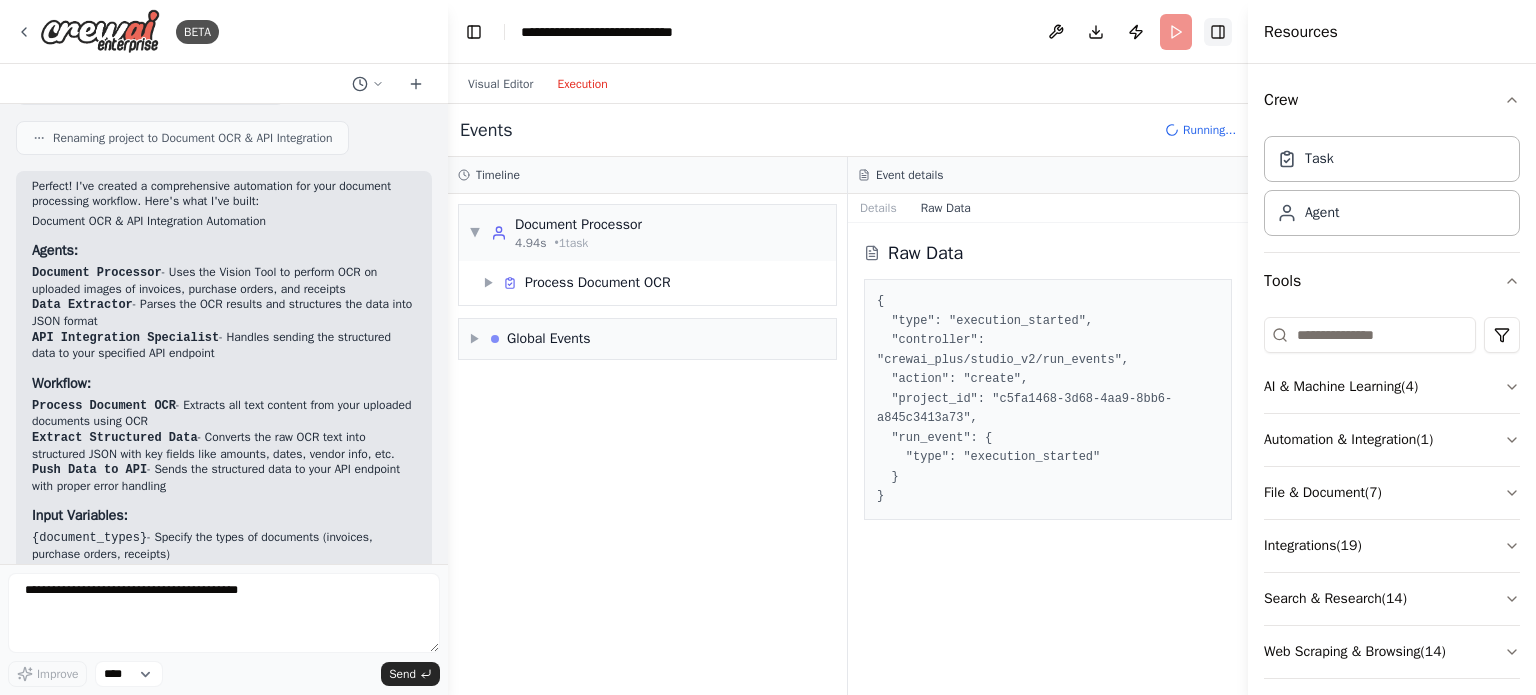 click on "Toggle Right Sidebar" at bounding box center [1218, 32] 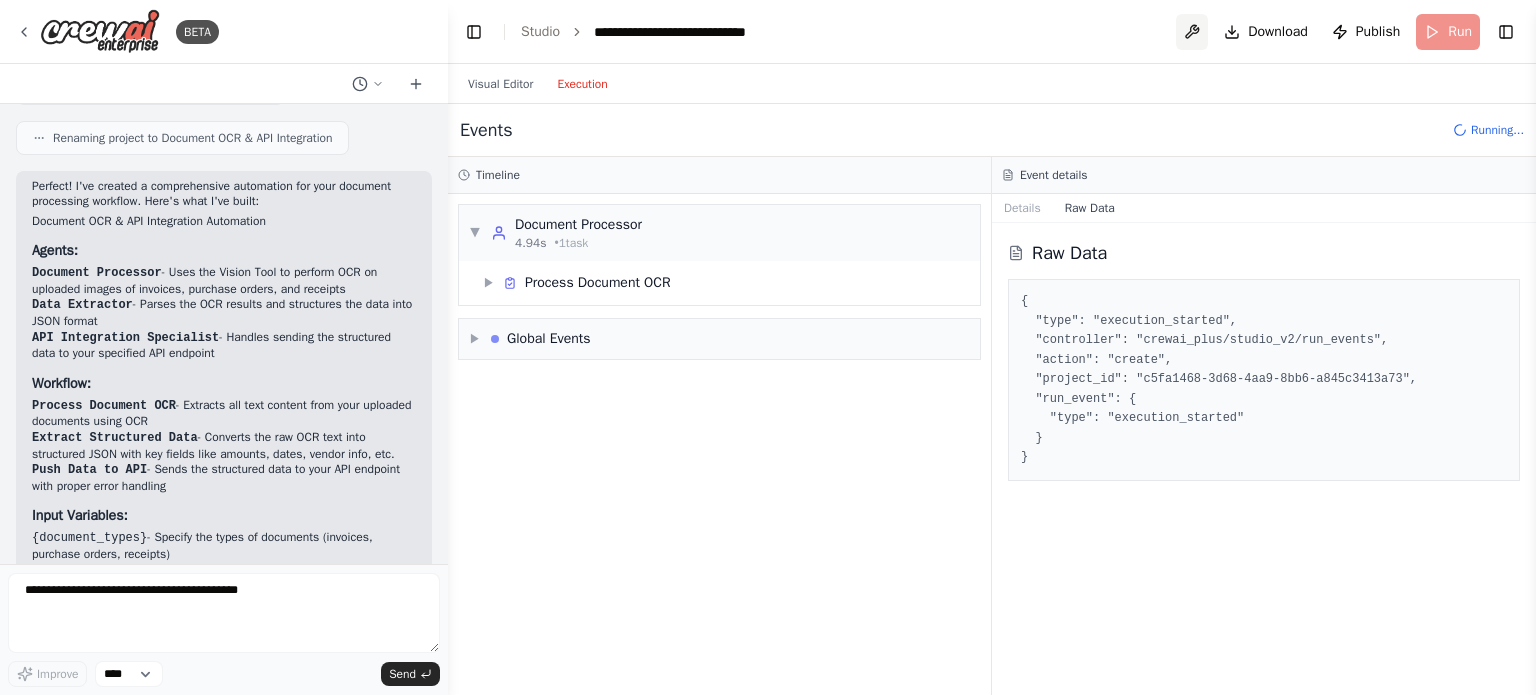 click at bounding box center [1192, 32] 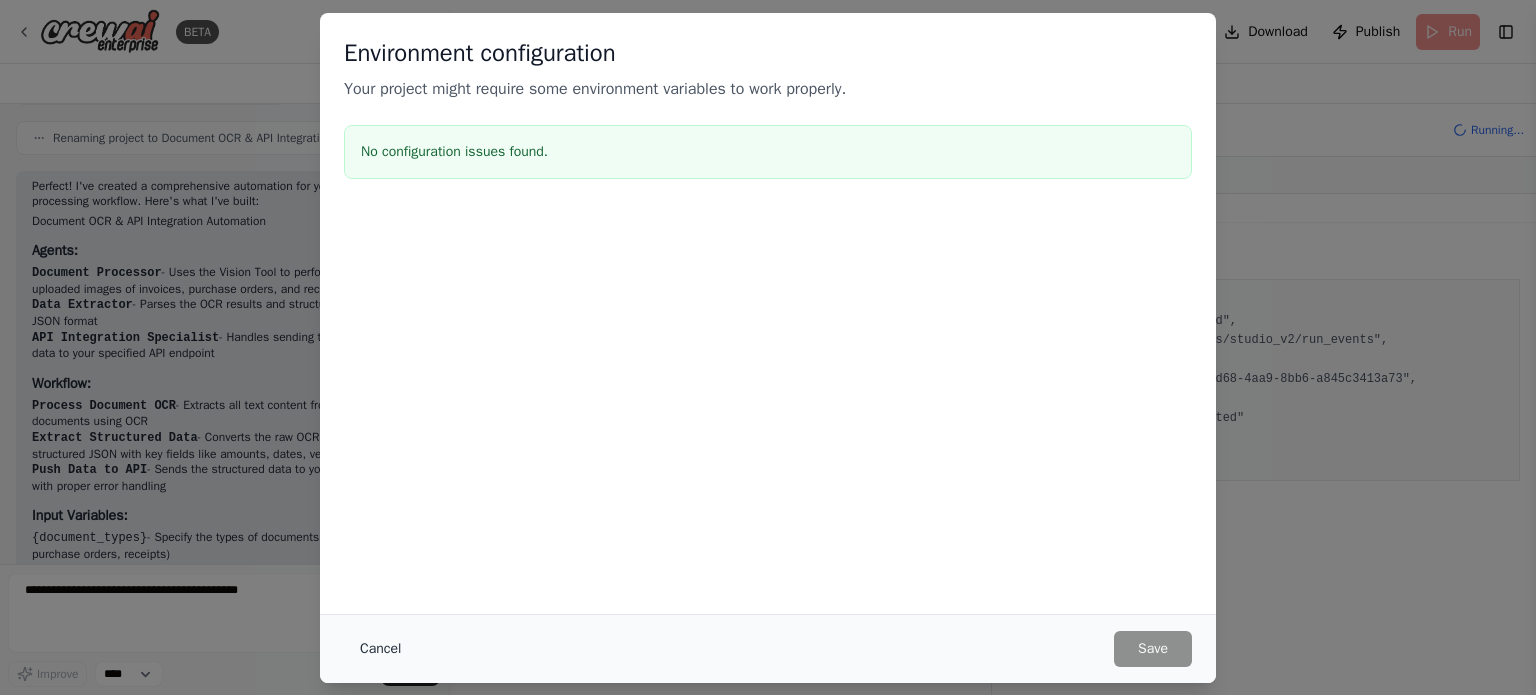 click on "Cancel" at bounding box center [380, 649] 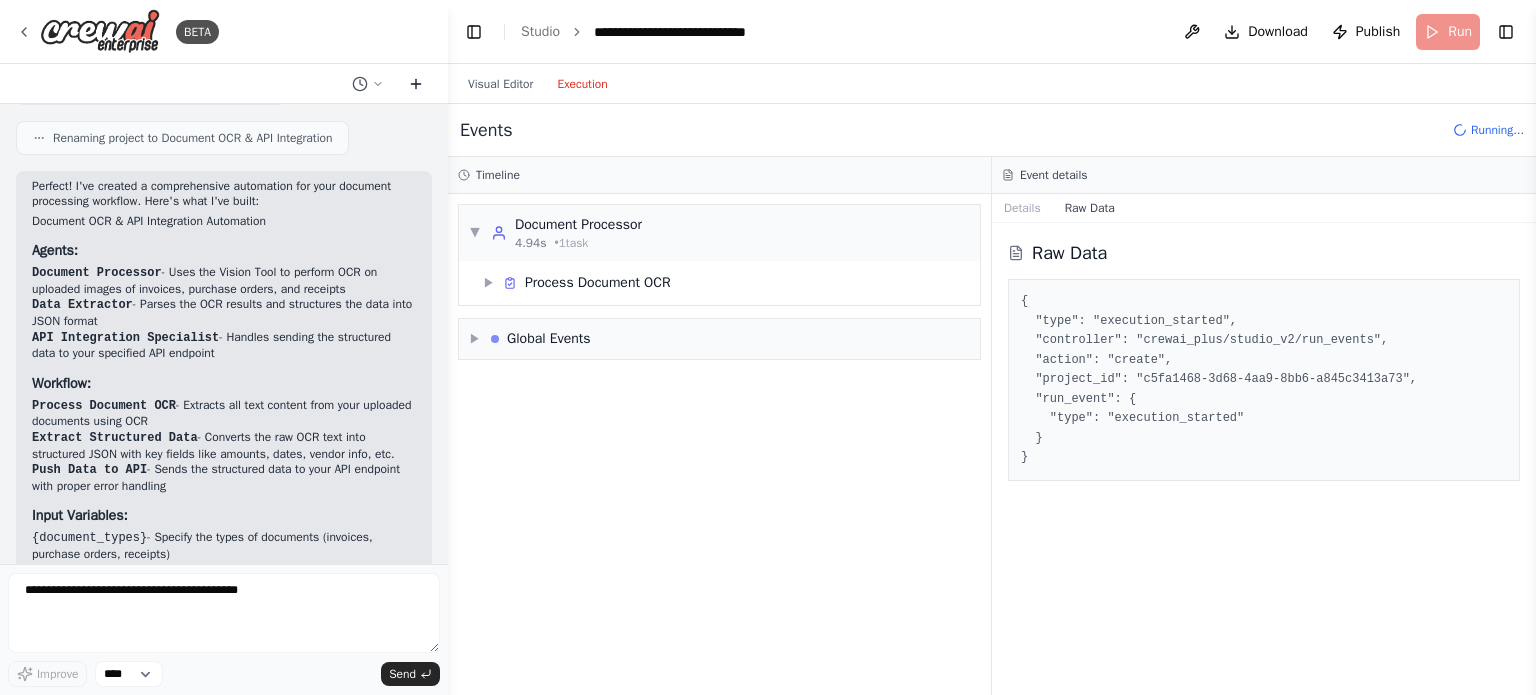 click 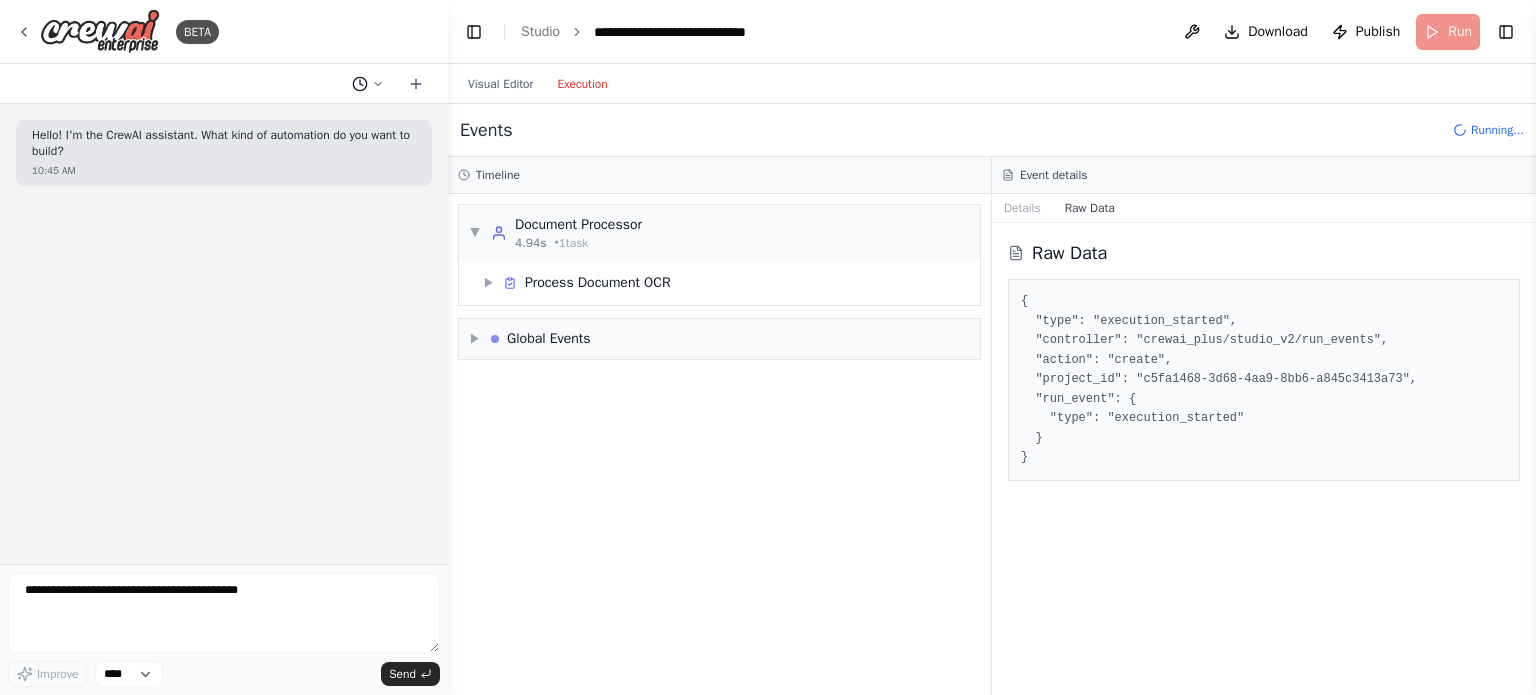 click 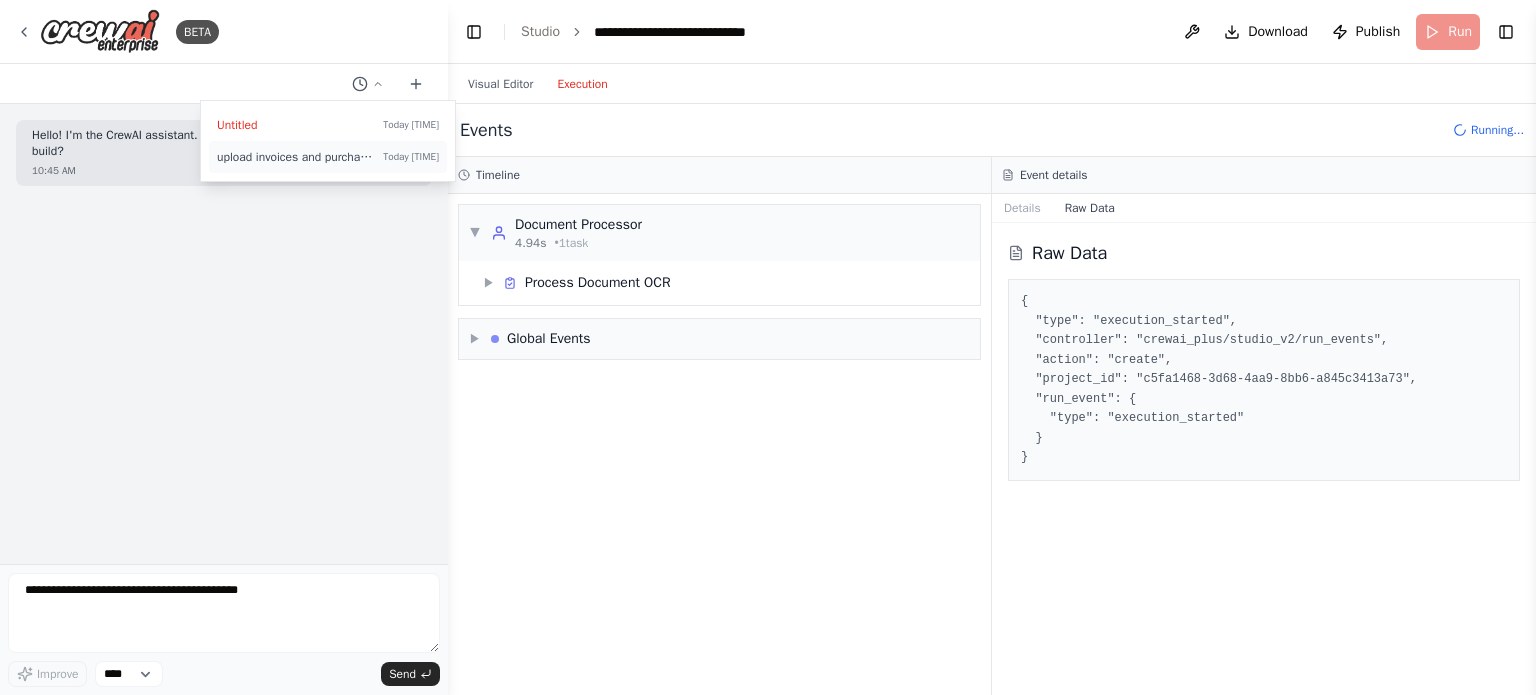 click on "upload invoices and purchase orders and receipts, do ocr and then push the values in an api" at bounding box center (296, 157) 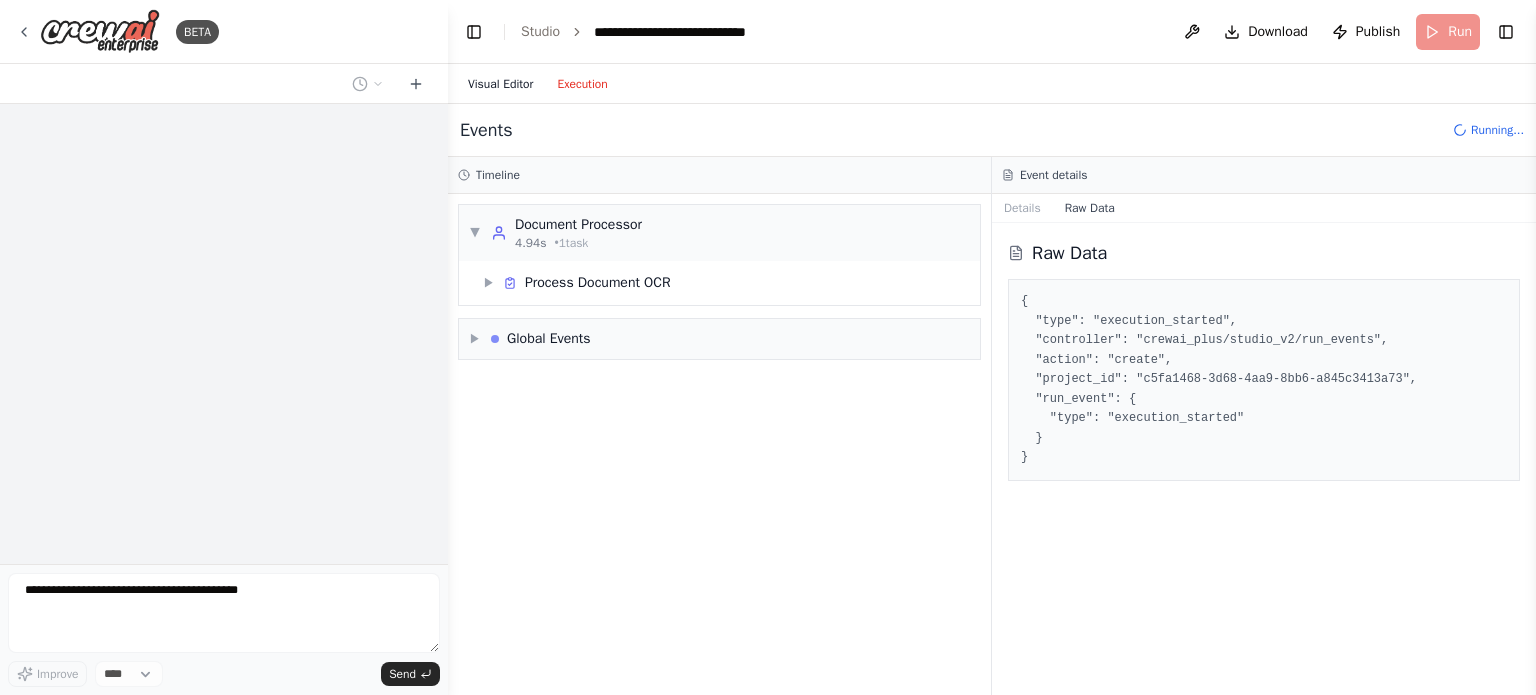 scroll, scrollTop: 1878, scrollLeft: 0, axis: vertical 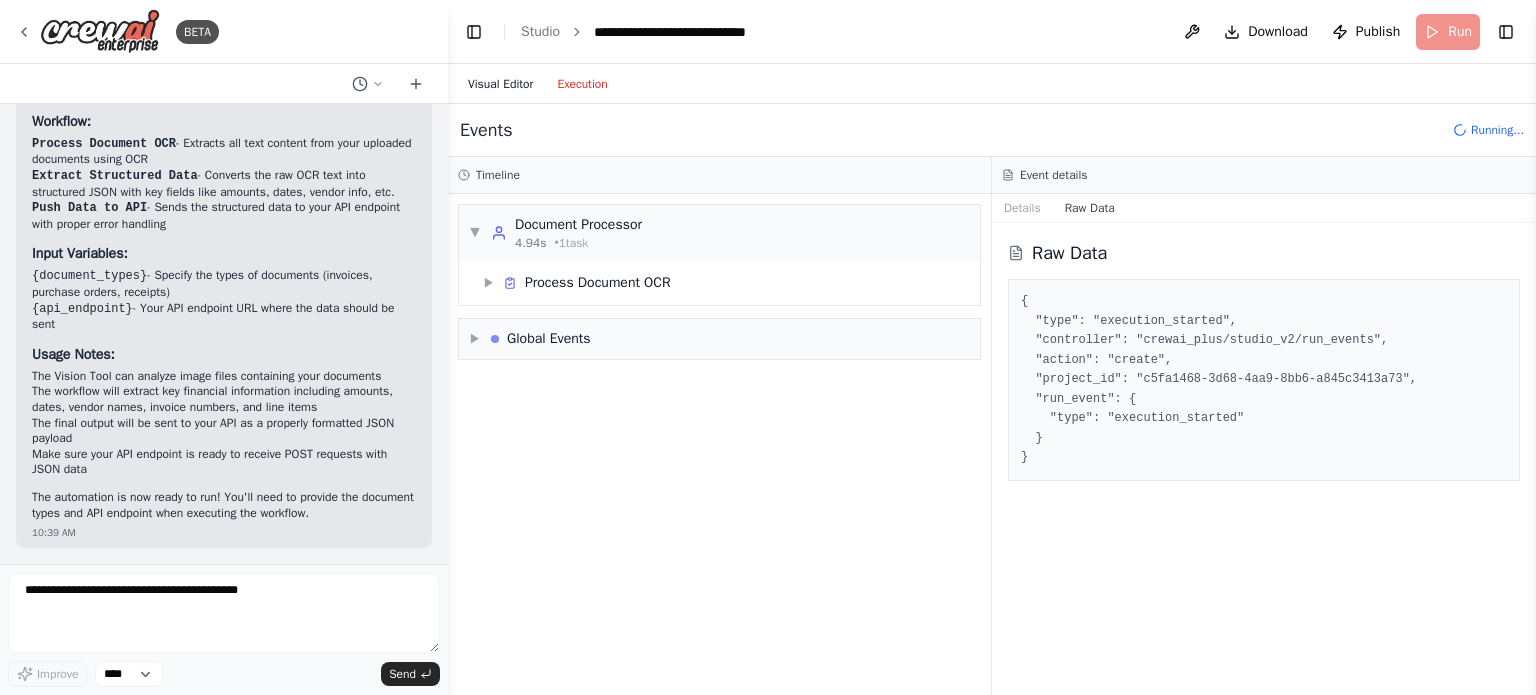 click on "Visual Editor" at bounding box center (500, 84) 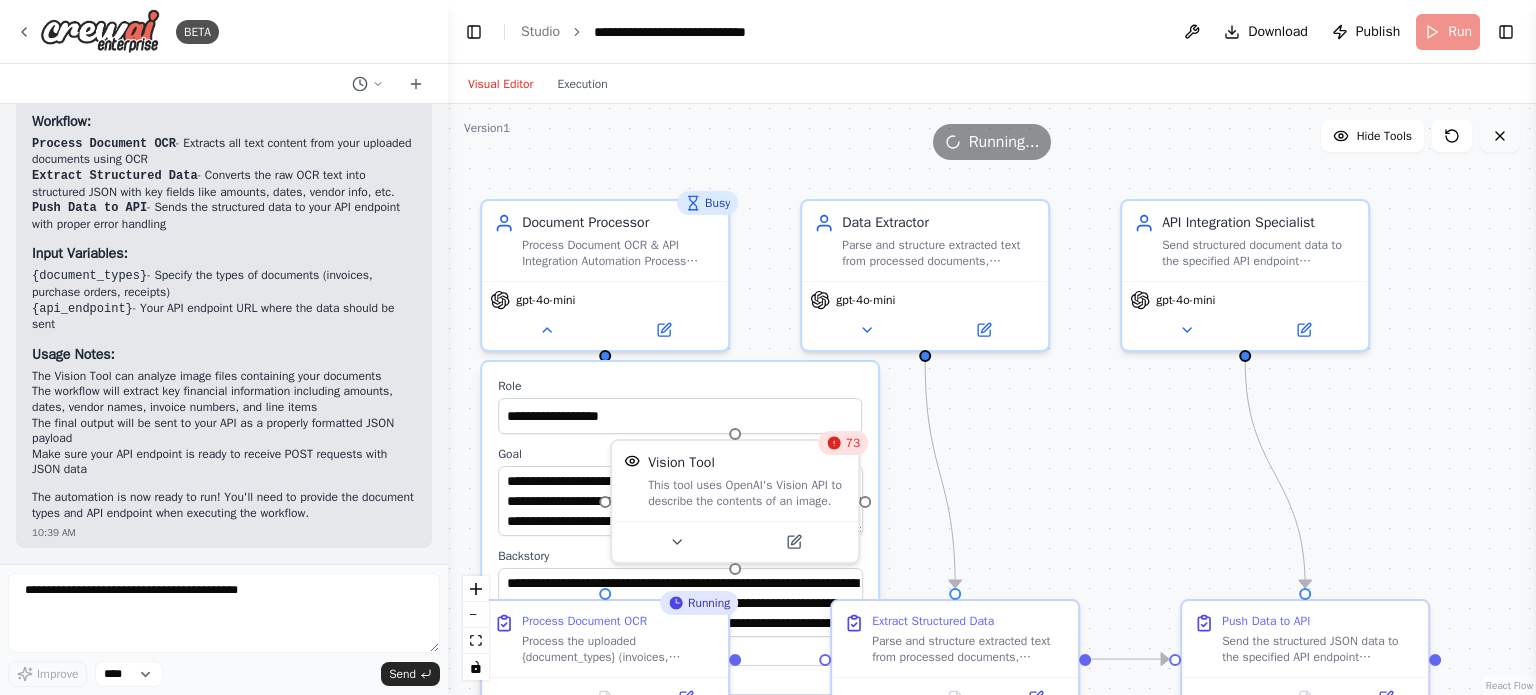 click at bounding box center [1500, 136] 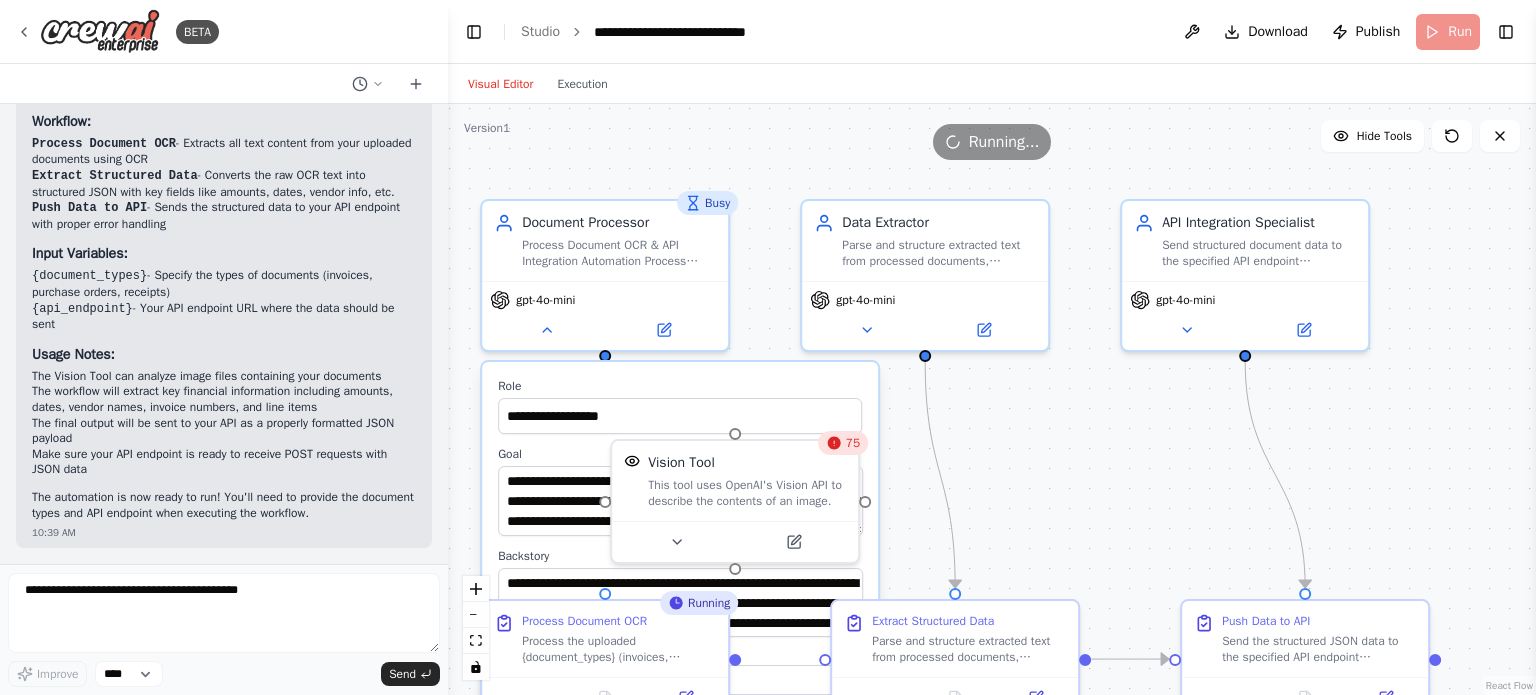 click on "**********" at bounding box center [992, 32] 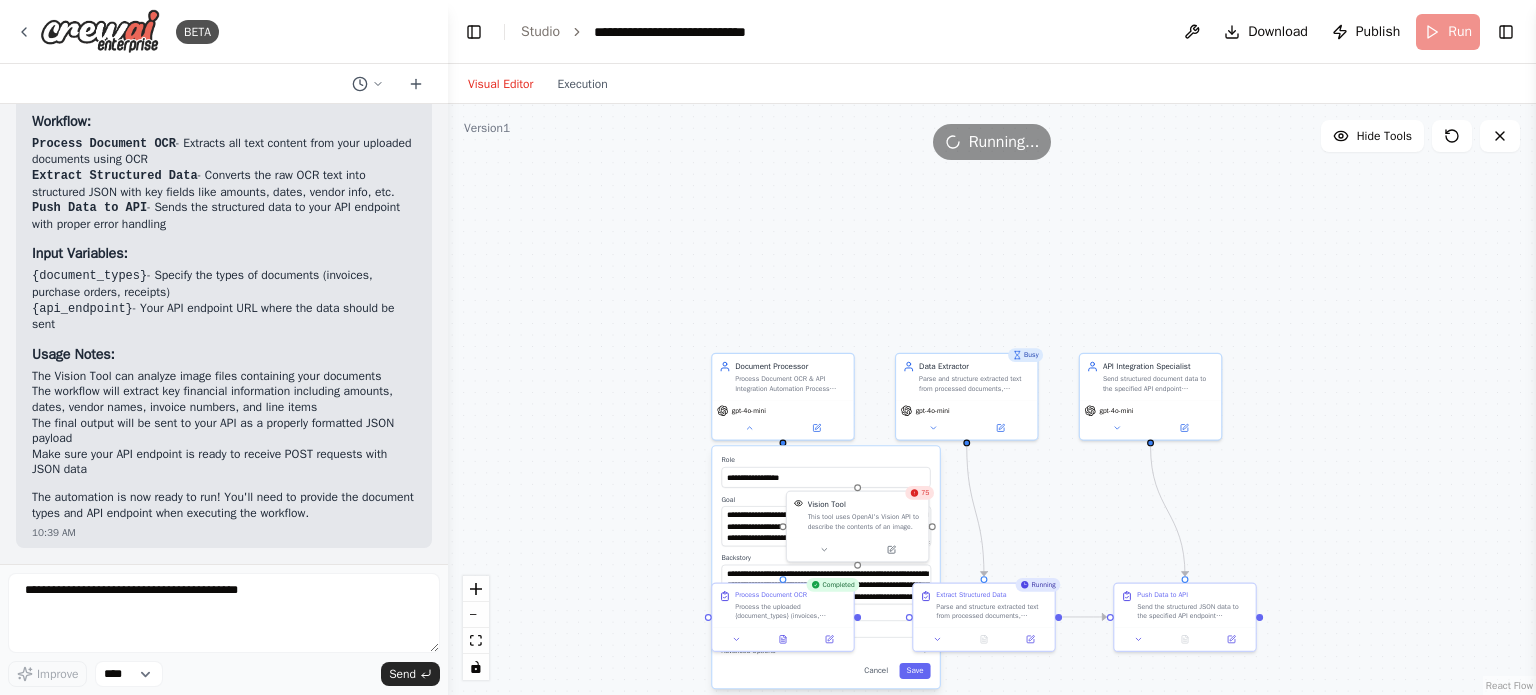 click on "**********" at bounding box center [992, 399] 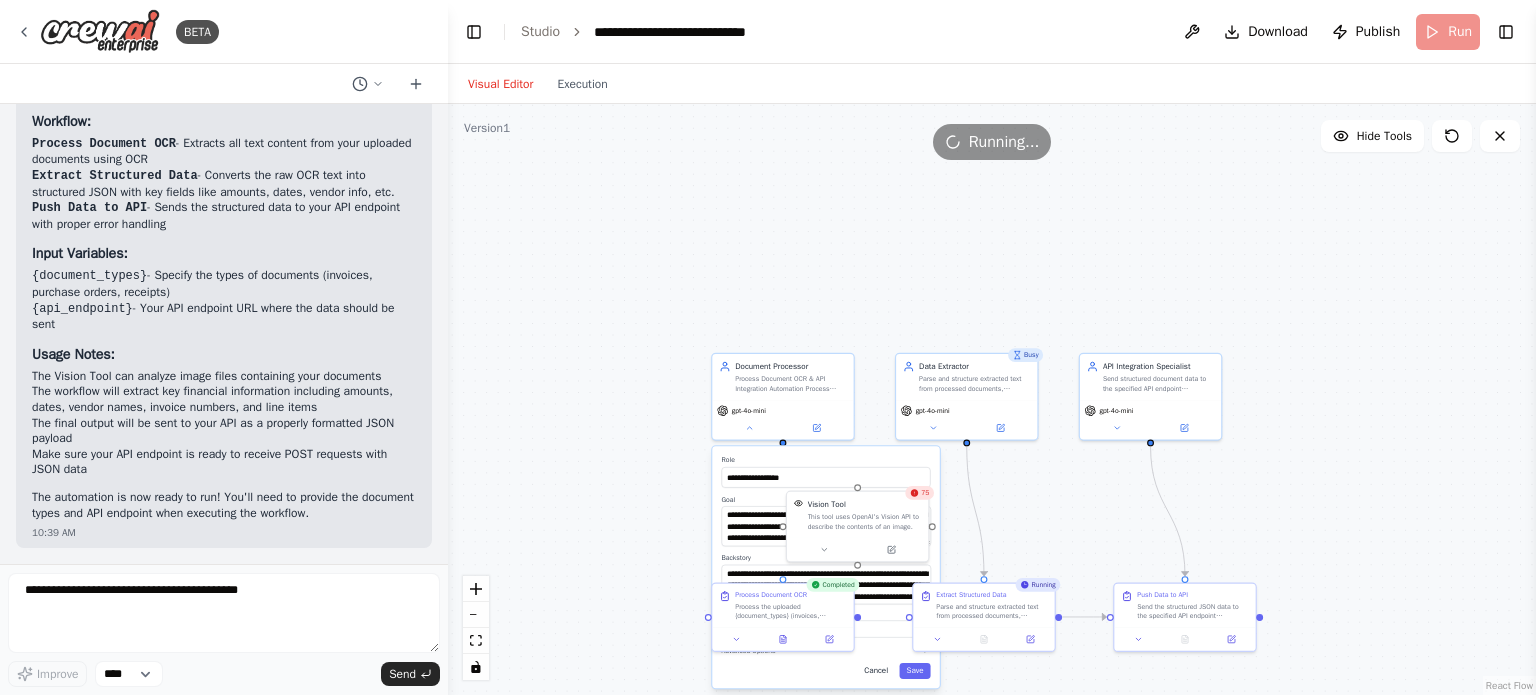 click on "Cancel" at bounding box center [876, 671] 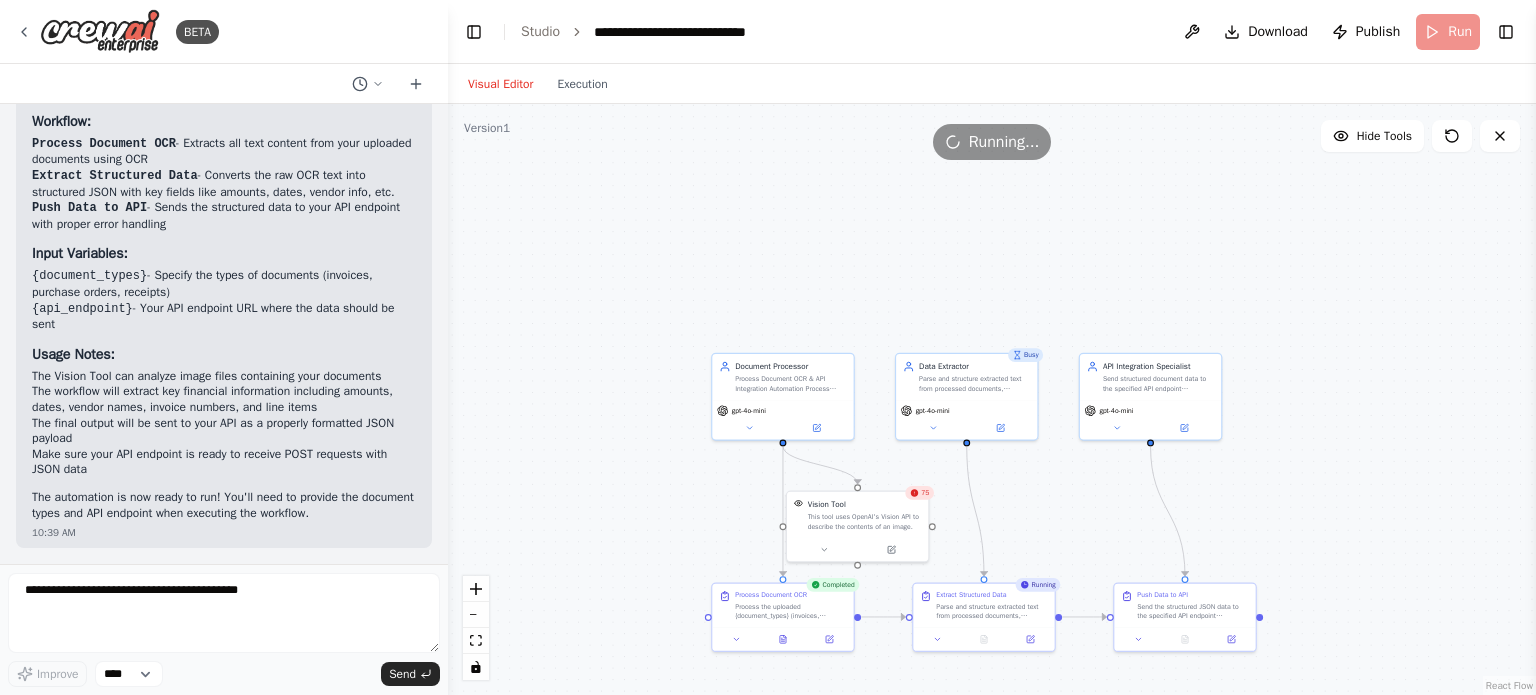 click on ".deletable-edge-delete-btn {
width: 20px;
height: 20px;
border: 0px solid #ffffff;
color: #6b7280;
background-color: #f8fafc;
cursor: pointer;
border-radius: 50%;
font-size: 12px;
padding: 3px;
display: flex;
align-items: center;
justify-content: center;
transition: all 0.2s cubic-bezier(0.4, 0, 0.2, 1);
box-shadow: 0 2px 4px rgba(0, 0, 0, 0.1);
}
.deletable-edge-delete-btn:hover {
background-color: #ef4444;
color: #ffffff;
border-color: #dc2626;
transform: scale(1.1);
box-shadow: 0 4px 12px rgba(239, 68, 68, 0.4);
}
.deletable-edge-delete-btn:active {
transform: scale(0.95);
box-shadow: 0 2px 4px rgba(239, 68, 68, 0.3);
}
Document Processor gpt-4o-mini 75 Vision Tool Busy Data Extractor" at bounding box center (992, 399) 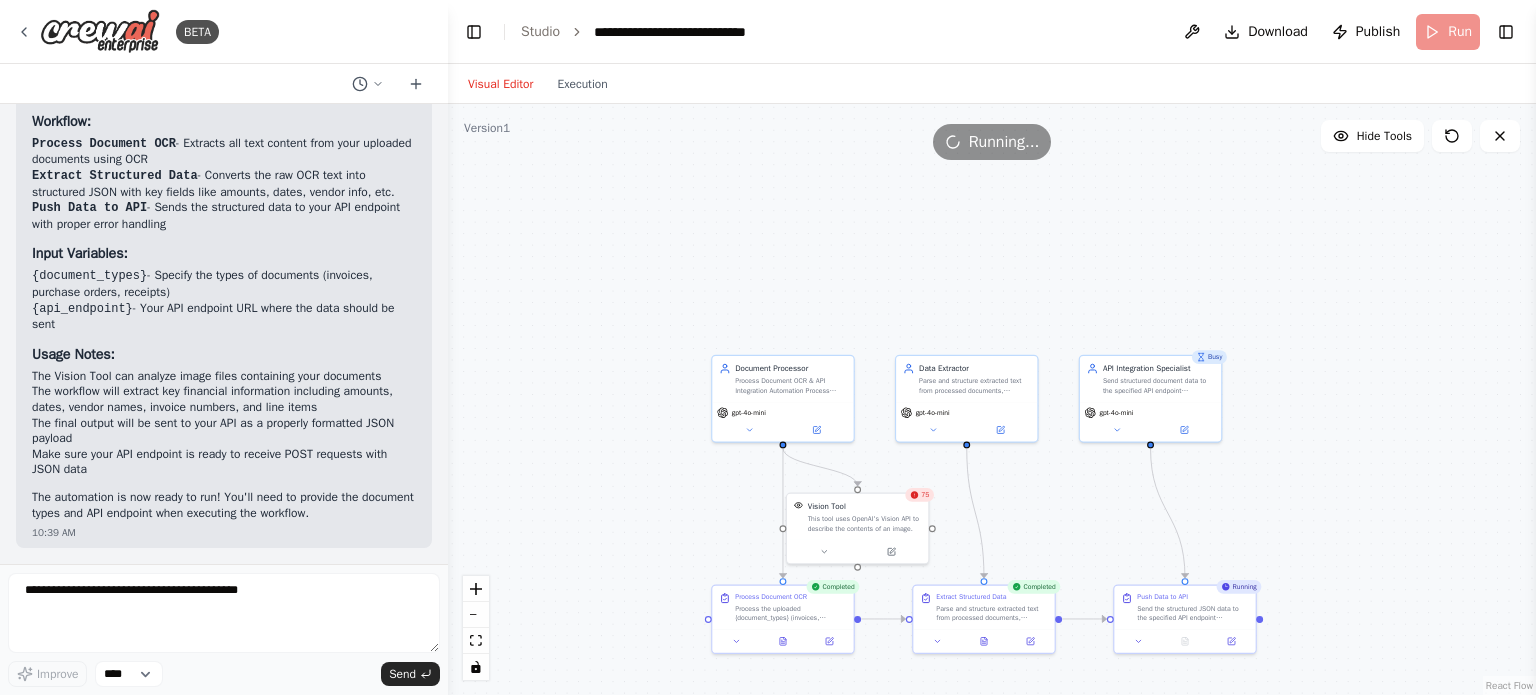 scroll, scrollTop: 1878, scrollLeft: 0, axis: vertical 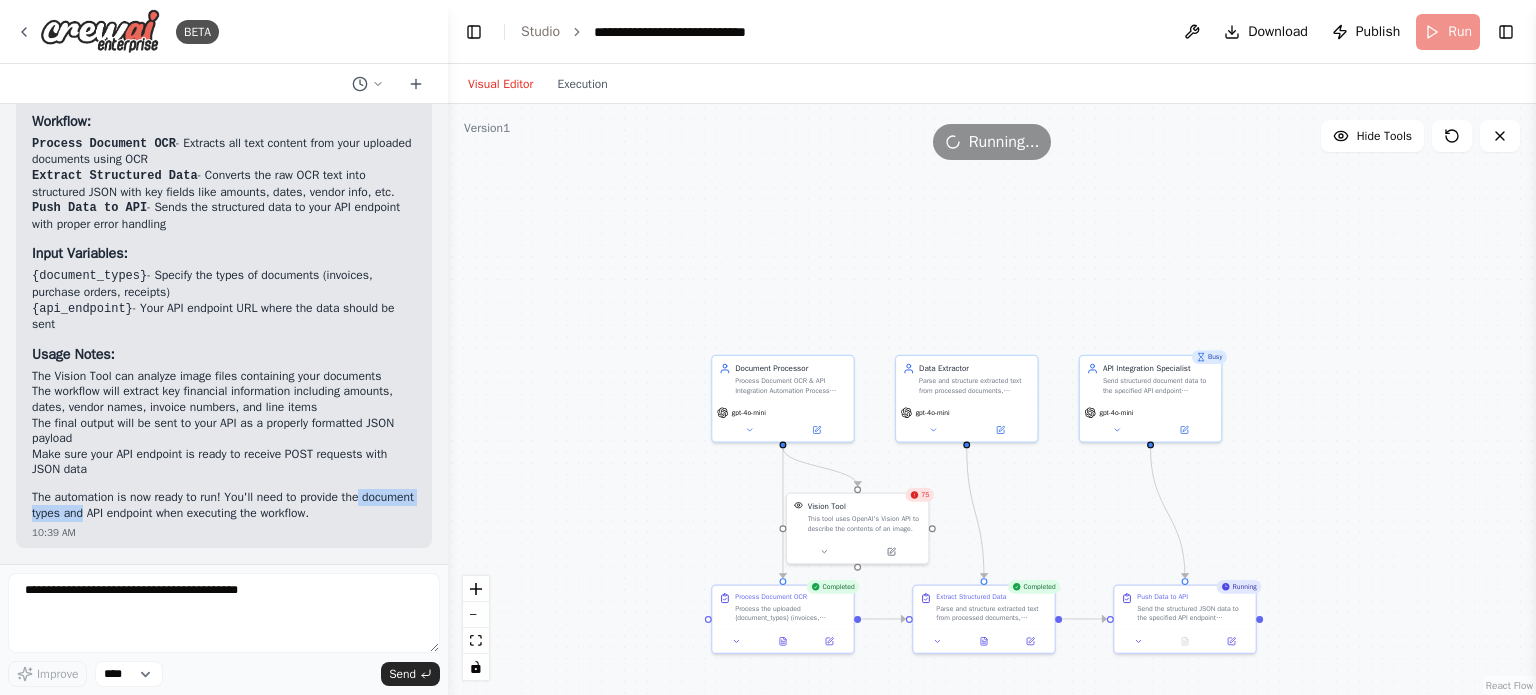 drag, startPoint x: 139, startPoint y: 511, endPoint x: 414, endPoint y: 505, distance: 275.06546 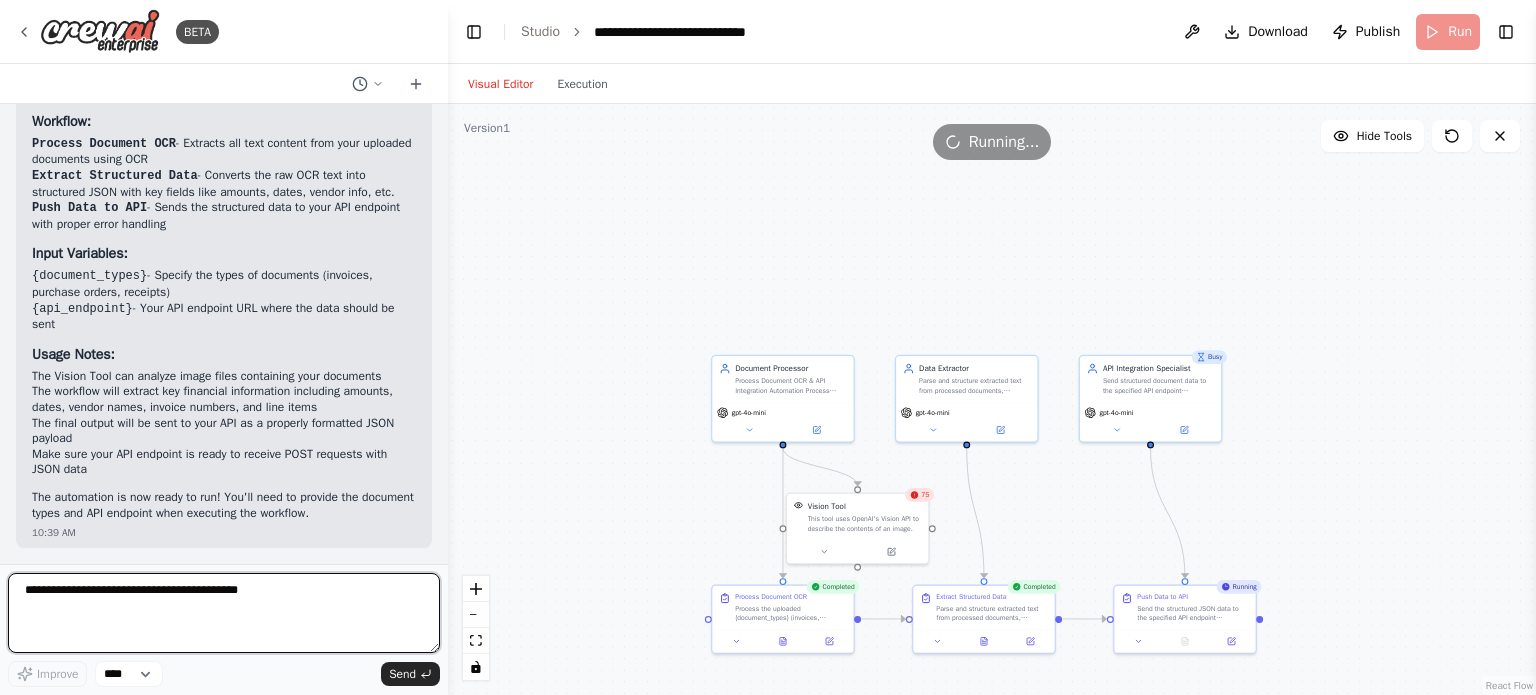 click at bounding box center [224, 613] 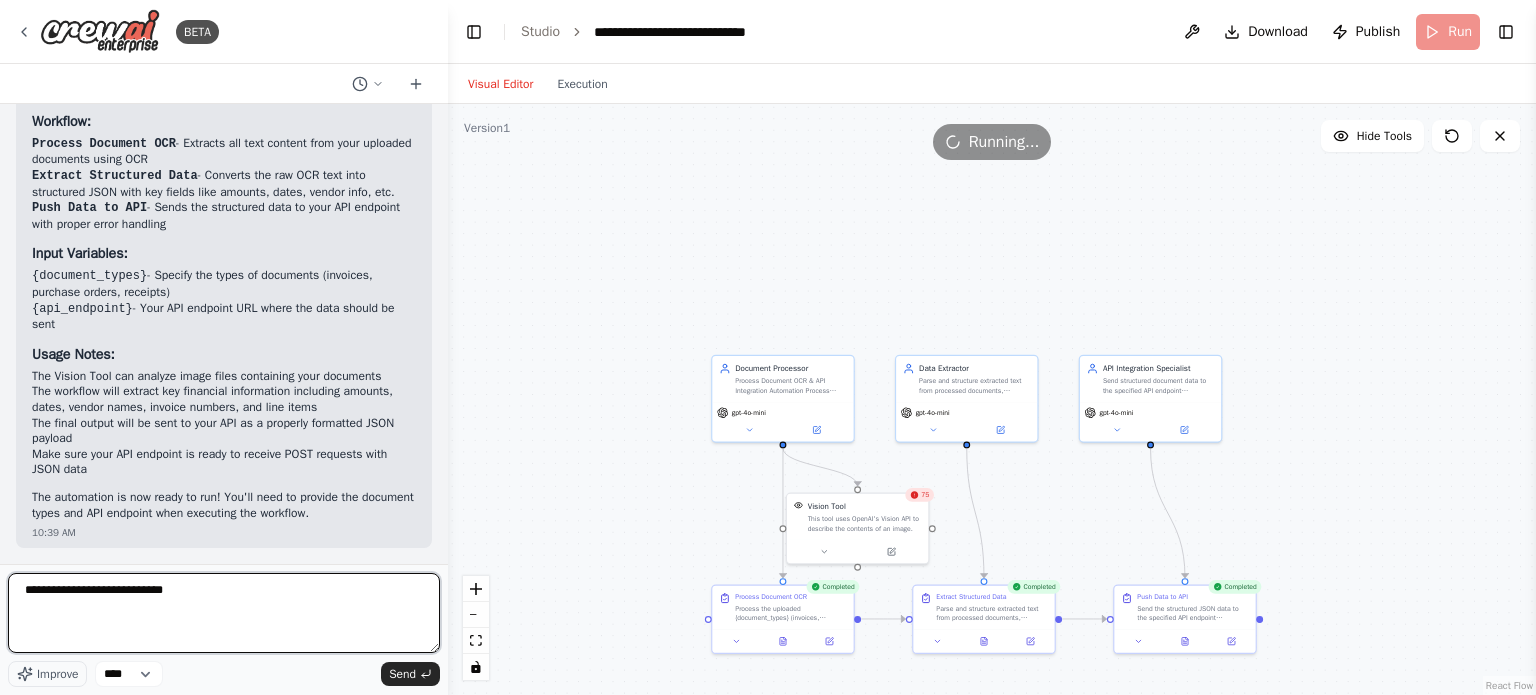 type on "**********" 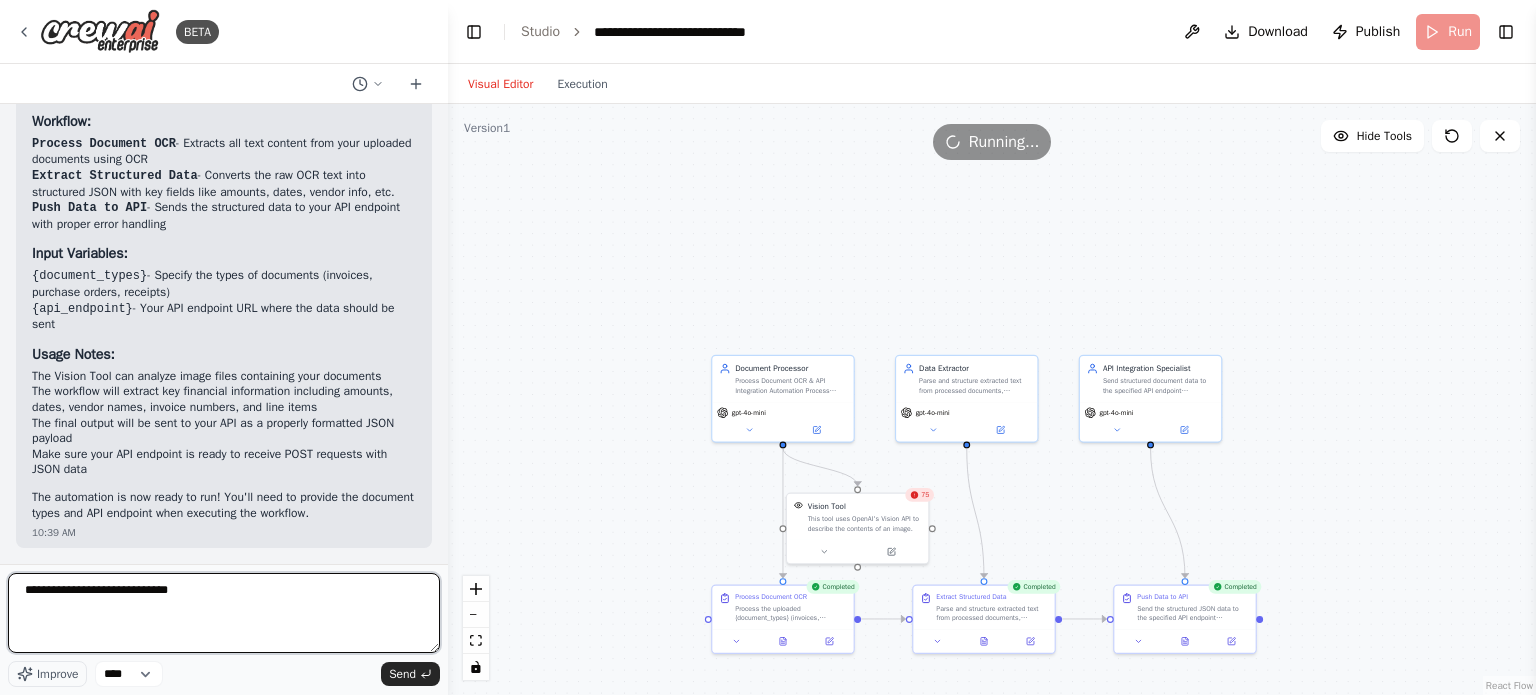 type 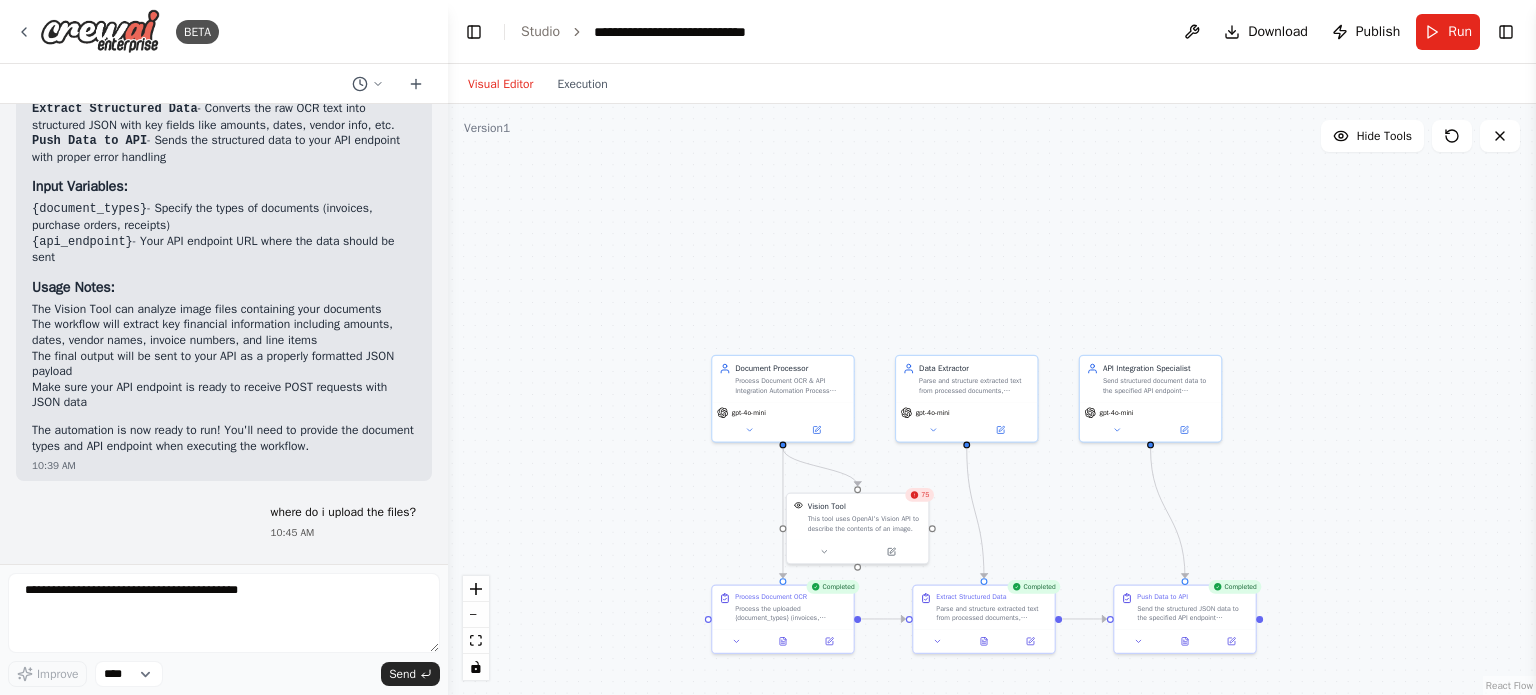 scroll, scrollTop: 1996, scrollLeft: 0, axis: vertical 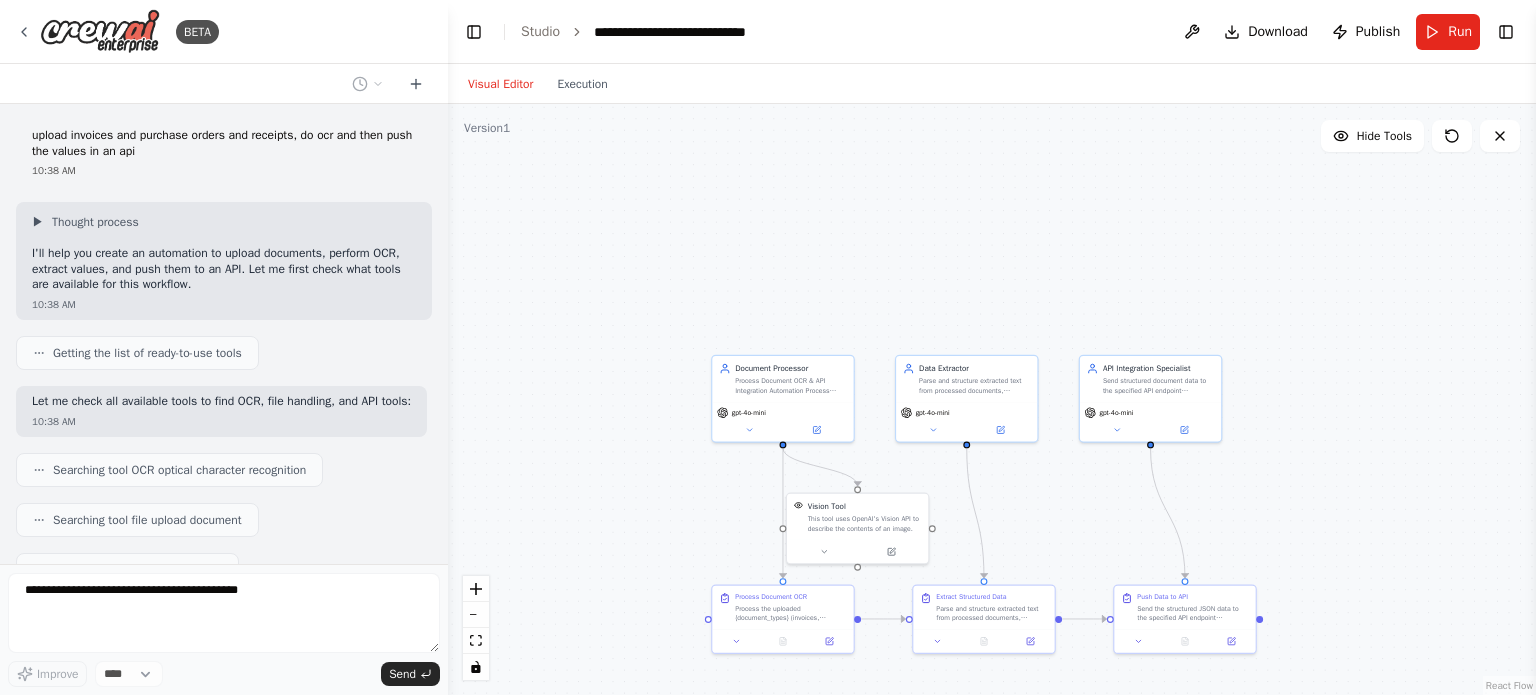 click on "upload invoices and purchase orders and receipts, do ocr and then push the values in an api" at bounding box center (224, 143) 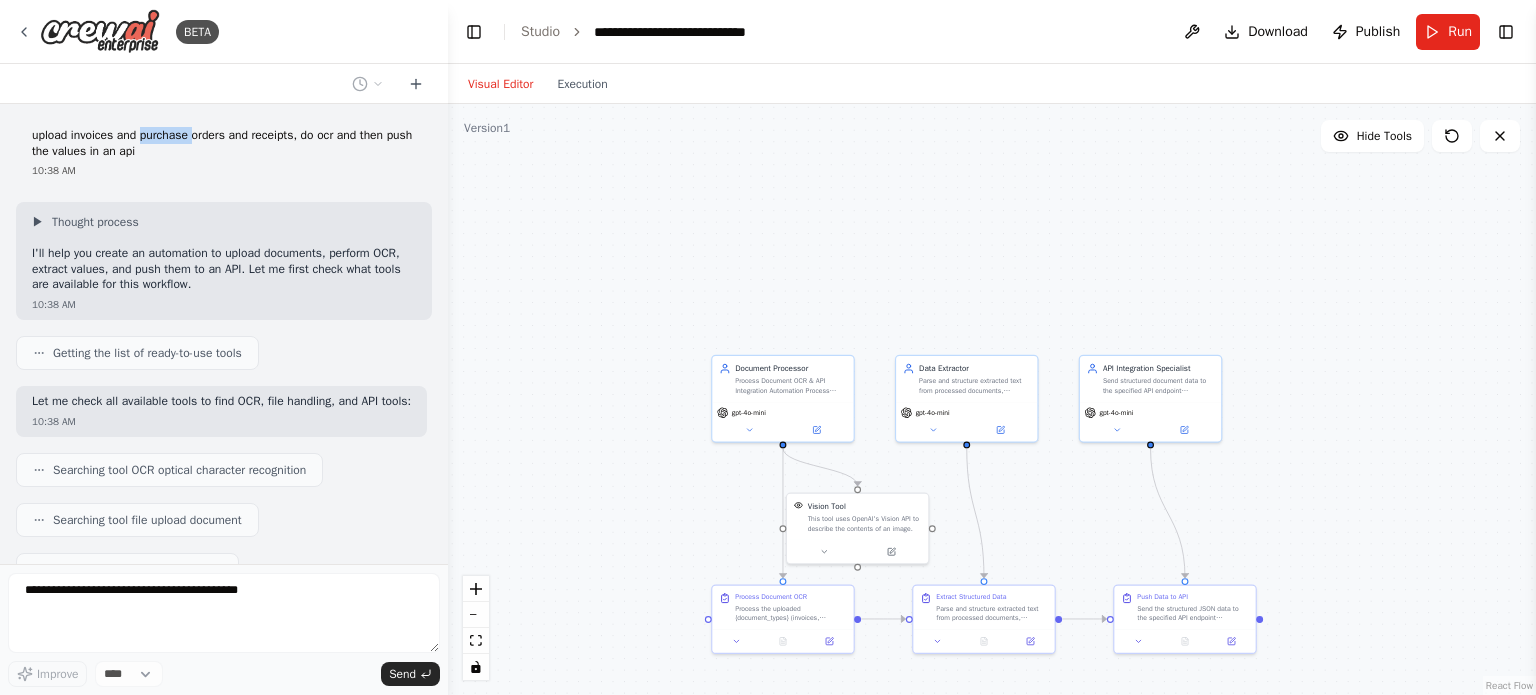 click on "upload invoices and purchase orders and receipts, do ocr and then push the values in an api" at bounding box center (224, 143) 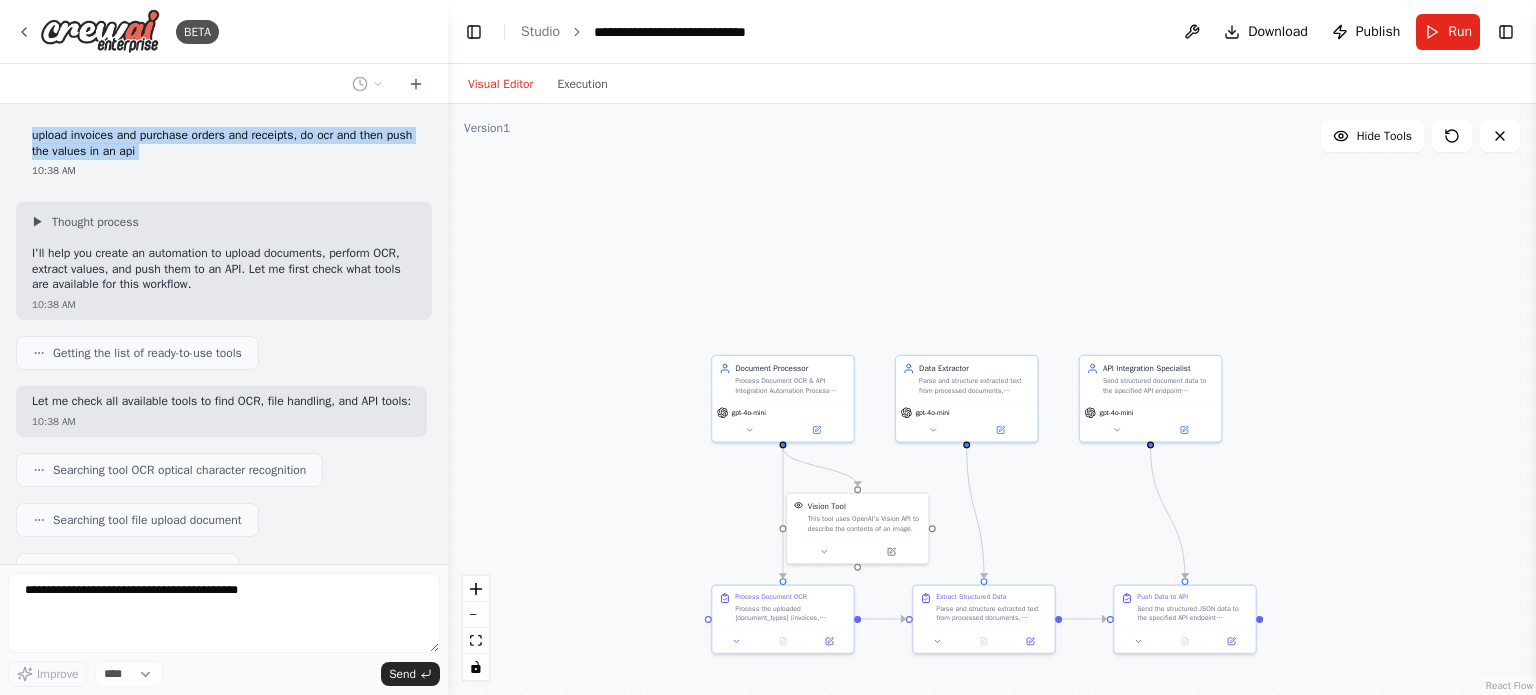 click on "upload invoices and purchase orders and receipts, do ocr and then push the values in an api" at bounding box center [224, 143] 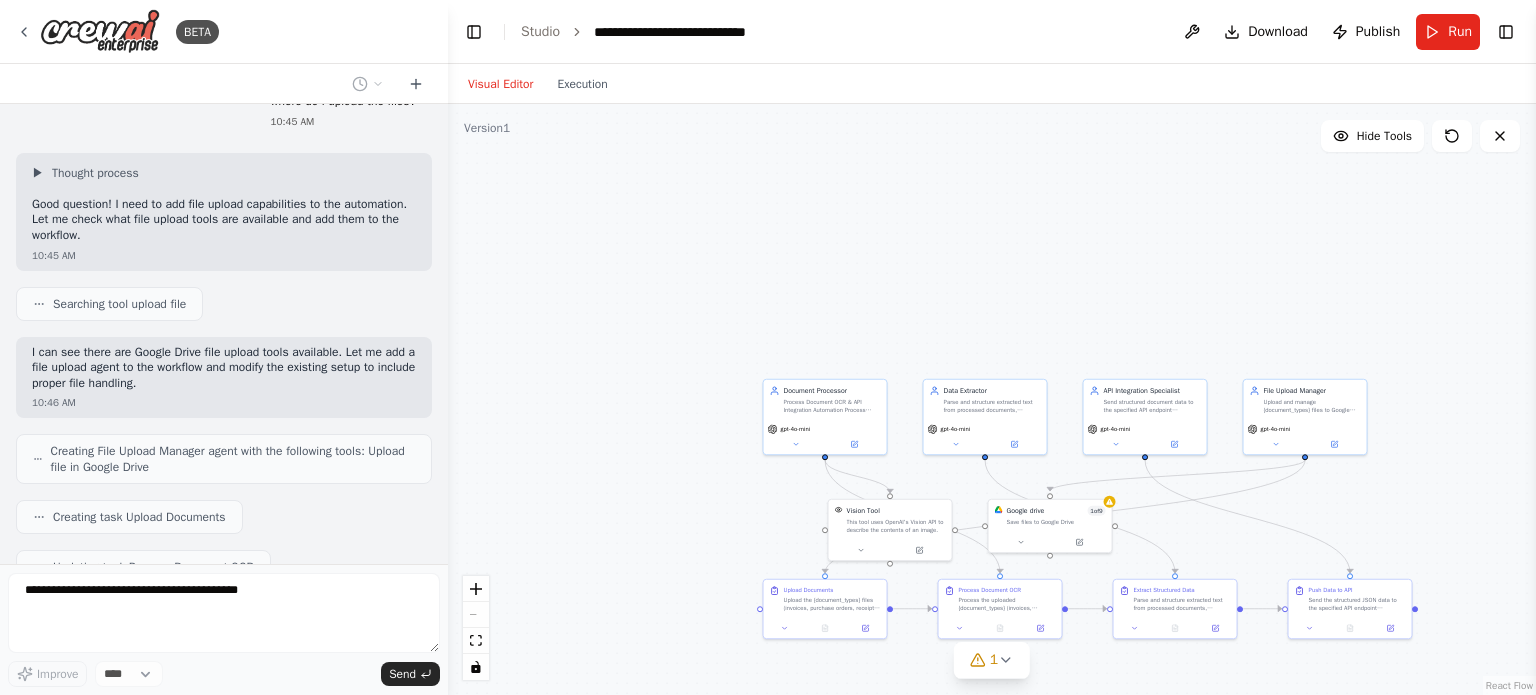 scroll, scrollTop: 2308, scrollLeft: 0, axis: vertical 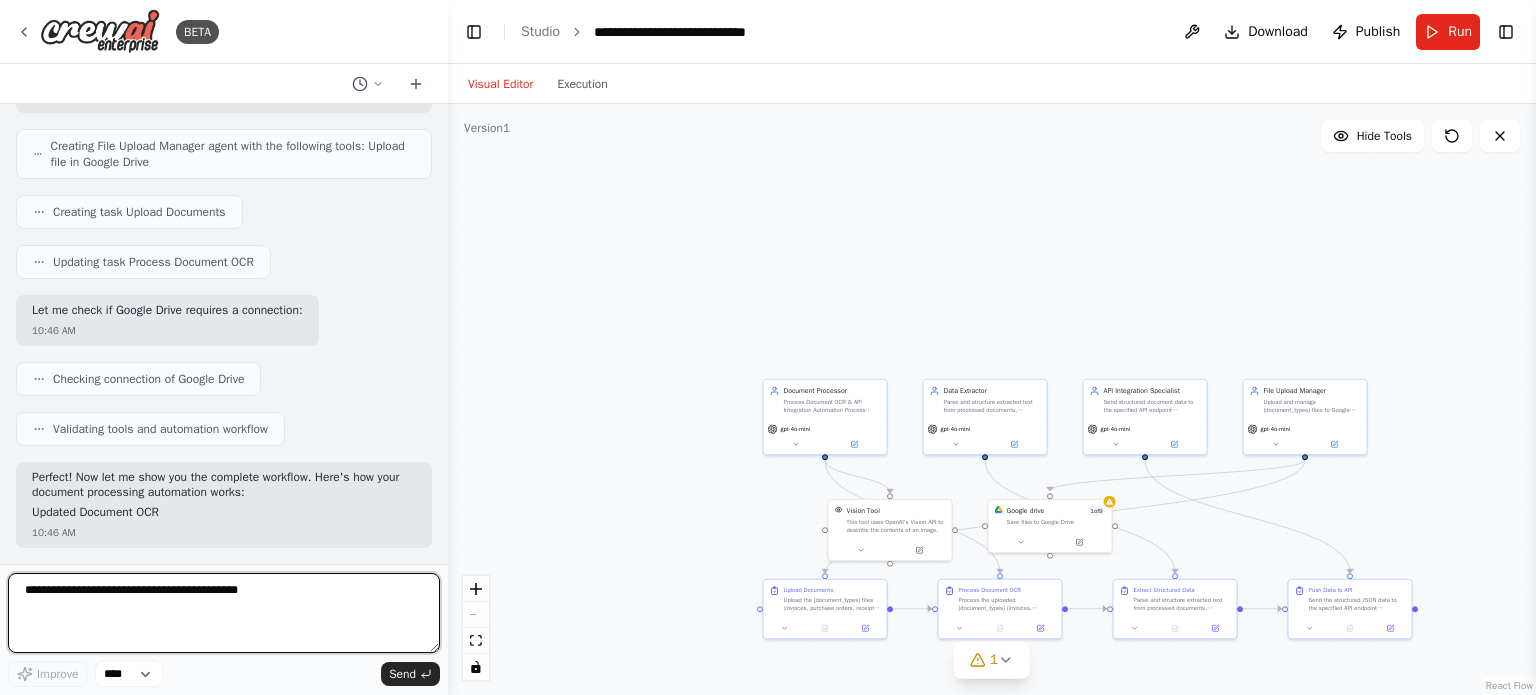 drag, startPoint x: 53, startPoint y: 263, endPoint x: 259, endPoint y: 254, distance: 206.1965 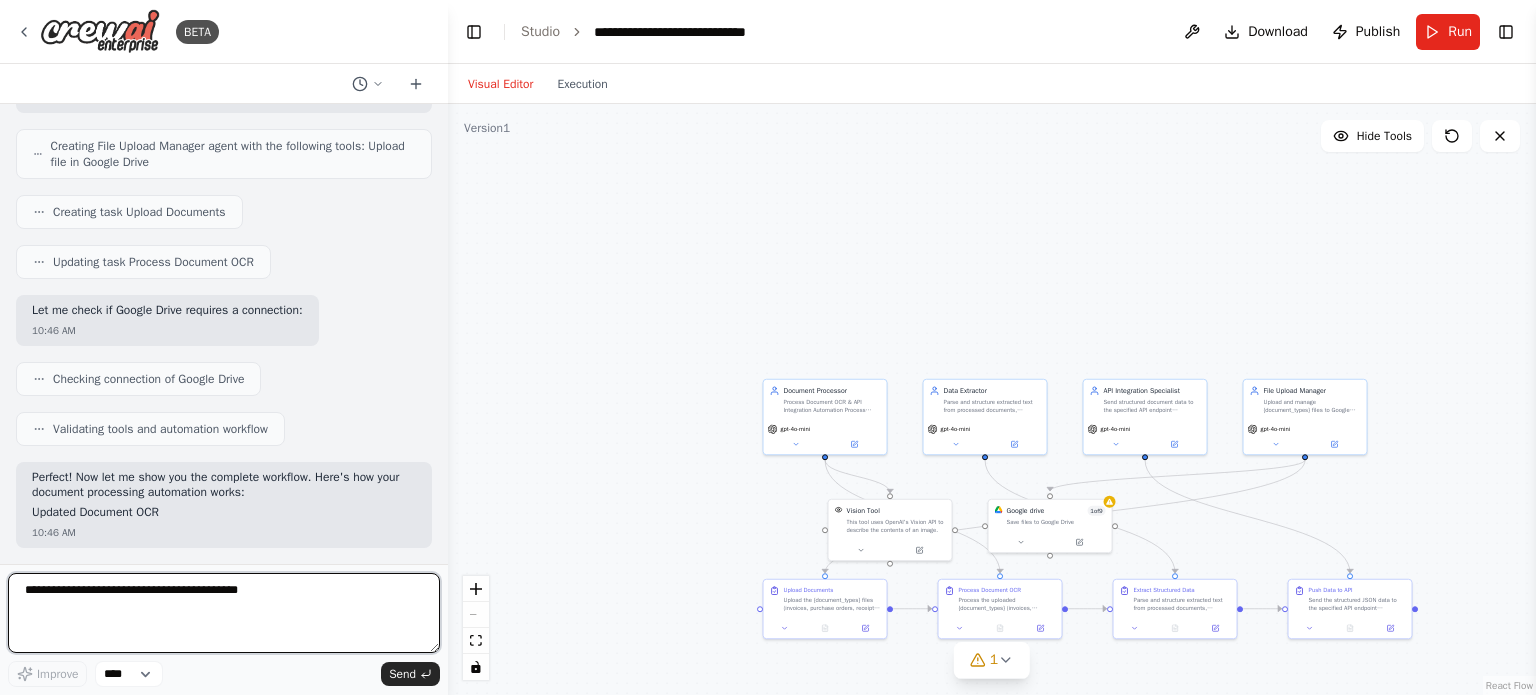 click on ". Here's the workflow:
10:38 AM Thought process I'll help you create an automation to upload documents, perform OCR, extract values, and push them to an API. Let me first check what tools are available for this workflow. 10:38 AM Getting the list of ready-to-use tools Let me check all available tools to find OCR, file handling, and API tools: 10:38 AM Searching tool OCR optical character recognition Searching tool file upload document Searching tool API HTTP request Let me search for more specific tools: 10:38 AM Searching tool PDF read Let me check the current crew state and then create the automation: 10:38 AM Getting the state of the automation Based on the available tools, I'll create an automation for your document processing workflow. I found that the VisionTool can help with OCR-like functionality by analyzing images, and PDFSearchTool can extract content from PDFs. Let me create the agents and tasks: 10:38 AM 10:38 AM" at bounding box center (224, 334) 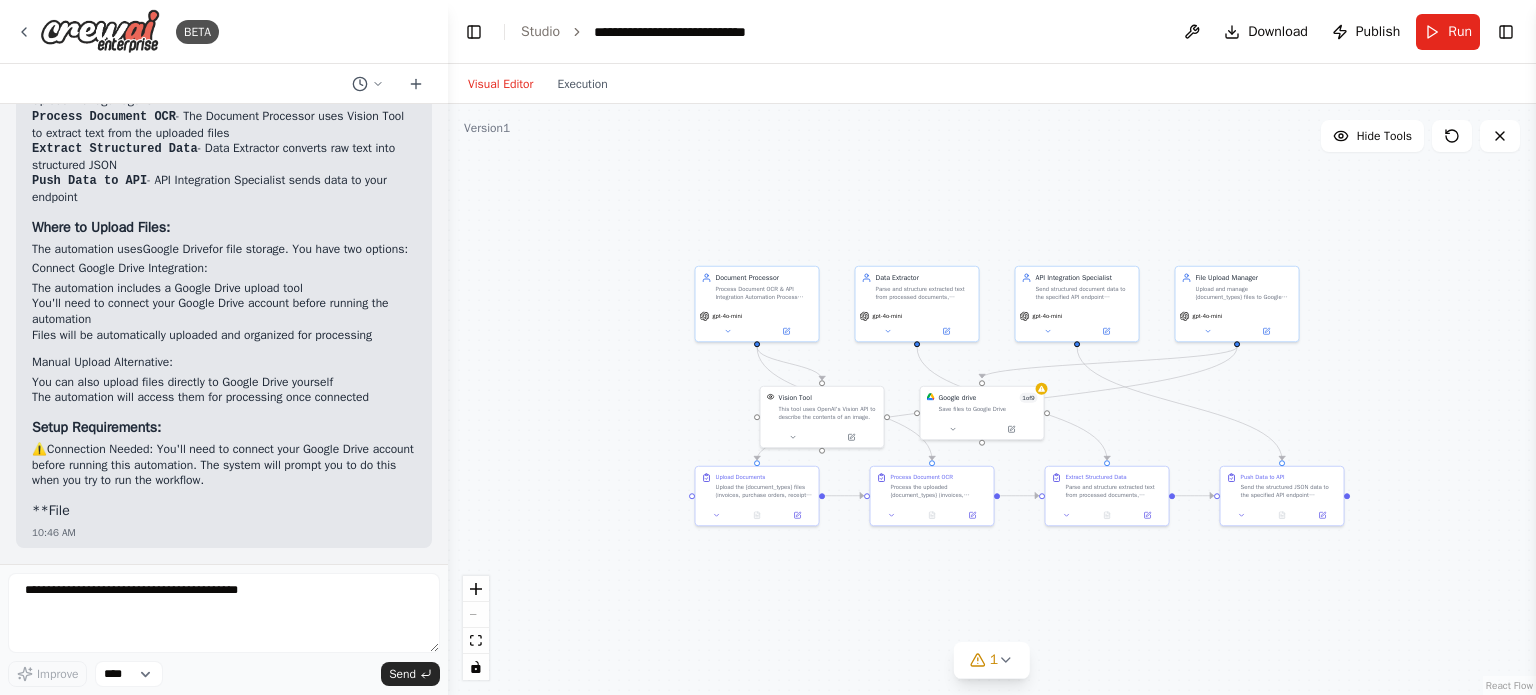 drag, startPoint x: 696, startPoint y: 434, endPoint x: 631, endPoint y: 321, distance: 130.36104 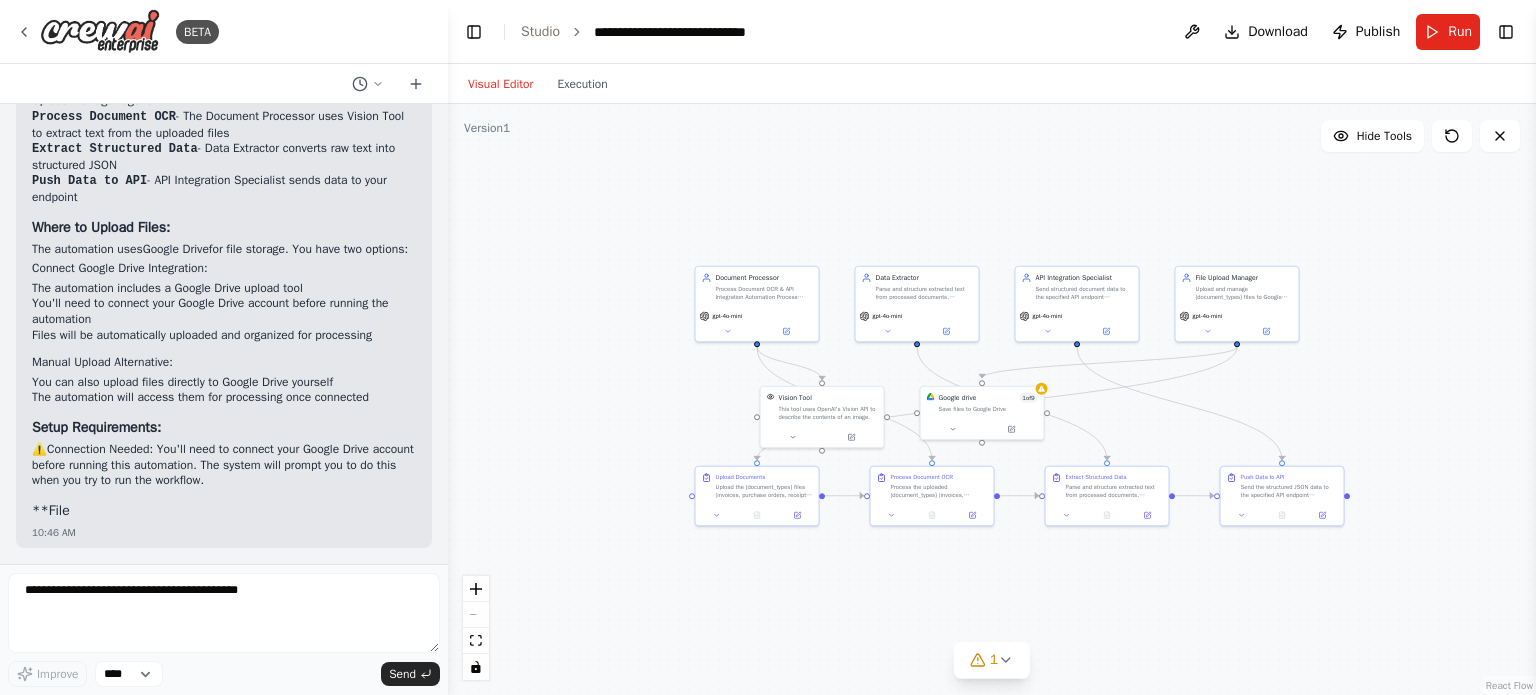 click on ".deletable-edge-delete-btn {
width: 20px;
height: 20px;
border: 0px solid #ffffff;
color: #6b7280;
background-color: #f8fafc;
cursor: pointer;
border-radius: 50%;
font-size: 12px;
padding: 3px;
display: flex;
align-items: center;
justify-content: center;
transition: all 0.2s cubic-bezier(0.4, 0, 0.2, 1);
box-shadow: 0 2px 4px rgba(0, 0, 0, 0.1);
}
.deletable-edge-delete-btn:hover {
background-color: #ef4444;
color: #ffffff;
border-color: #dc2626;
transform: scale(1.1);
box-shadow: 0 4px 12px rgba(239, 68, 68, 0.4);
}
.deletable-edge-delete-btn:active {
transform: scale(0.95);
box-shadow: 0 2px 4px rgba(239, 68, 68, 0.3);
}
Document Processor gpt-4o-mini Vision Tool Data Extractor gpt-4o-mini" at bounding box center (992, 399) 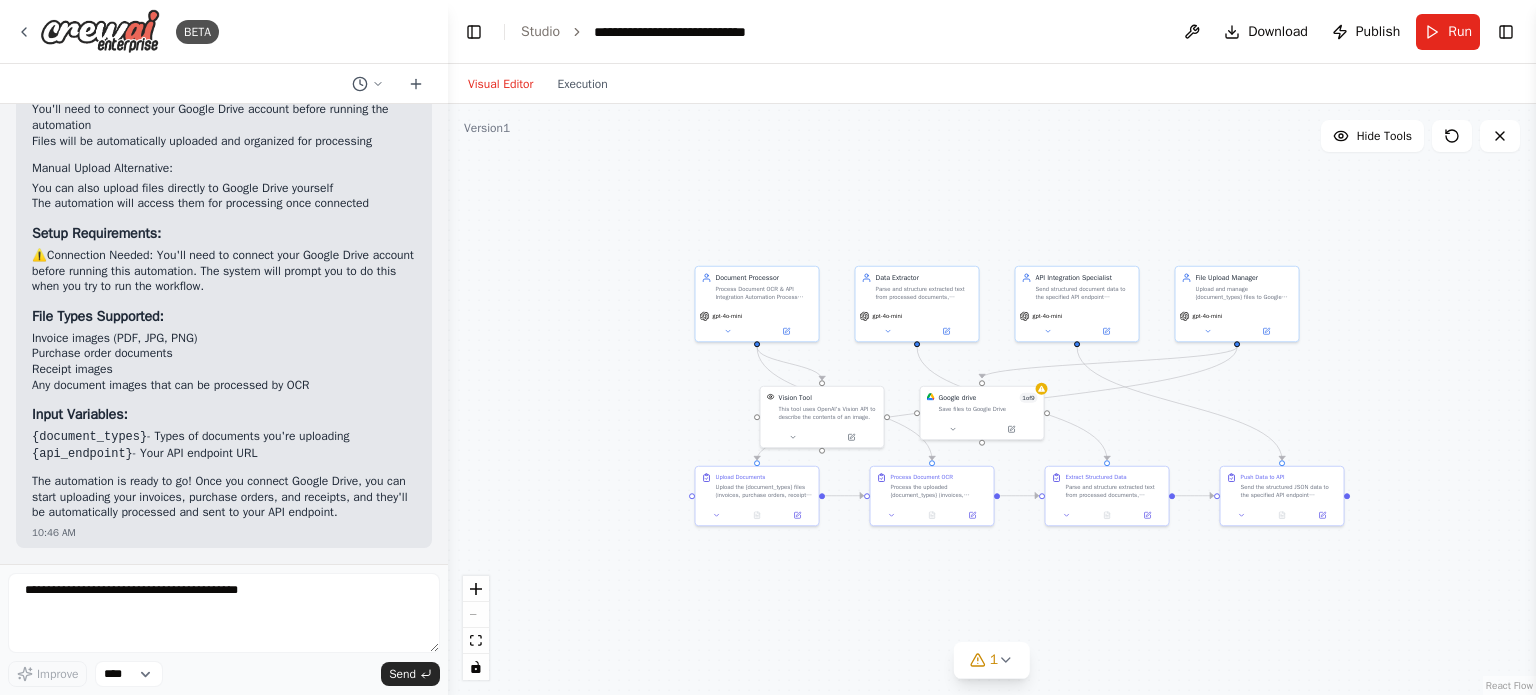 scroll, scrollTop: 3382, scrollLeft: 0, axis: vertical 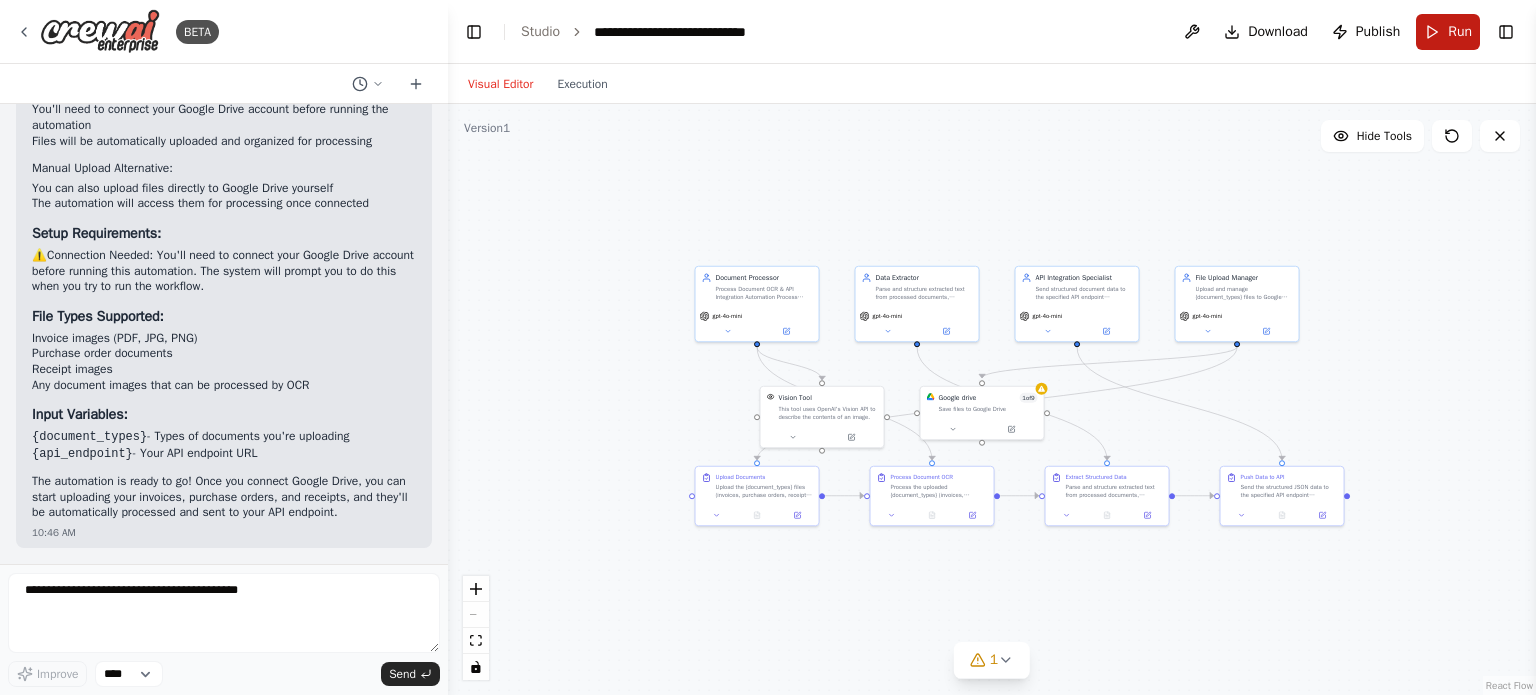 click on "Run" at bounding box center [1460, 32] 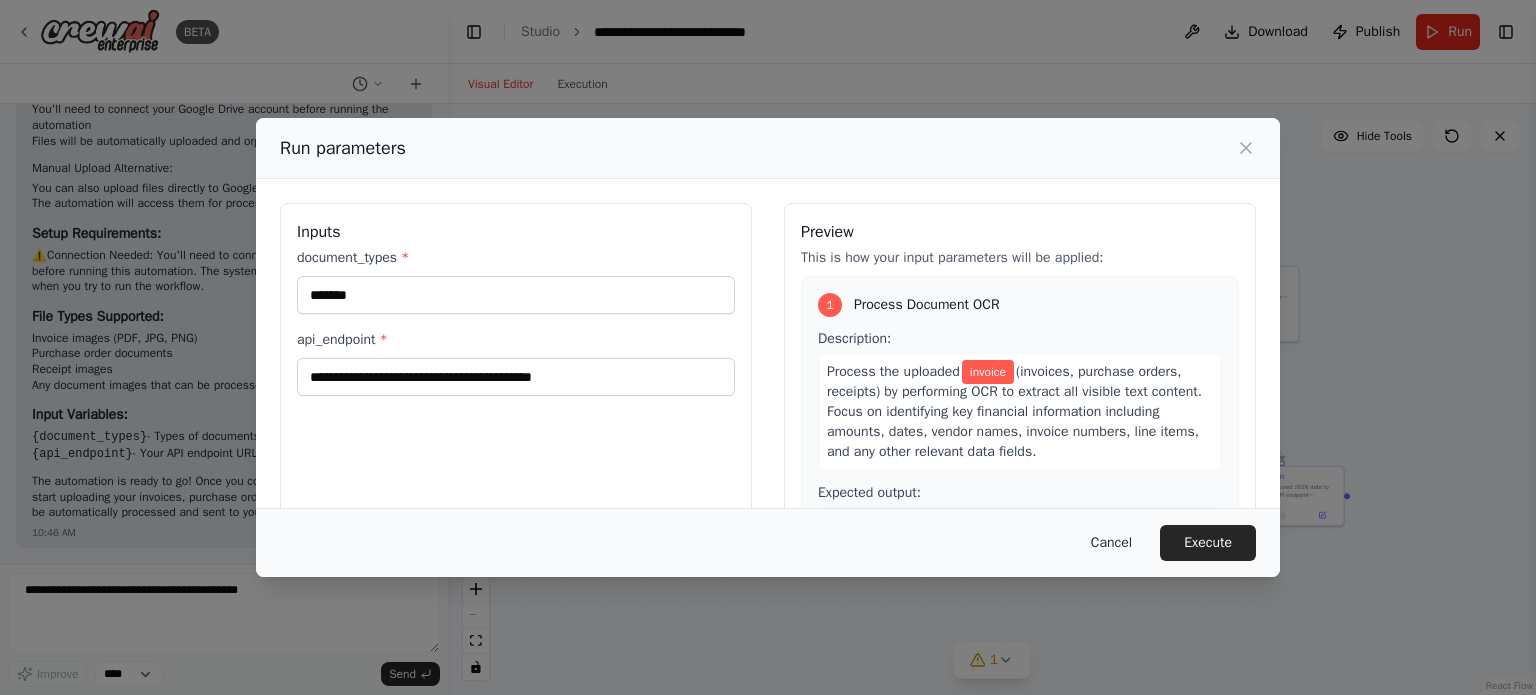 click on "Cancel" at bounding box center (1111, 543) 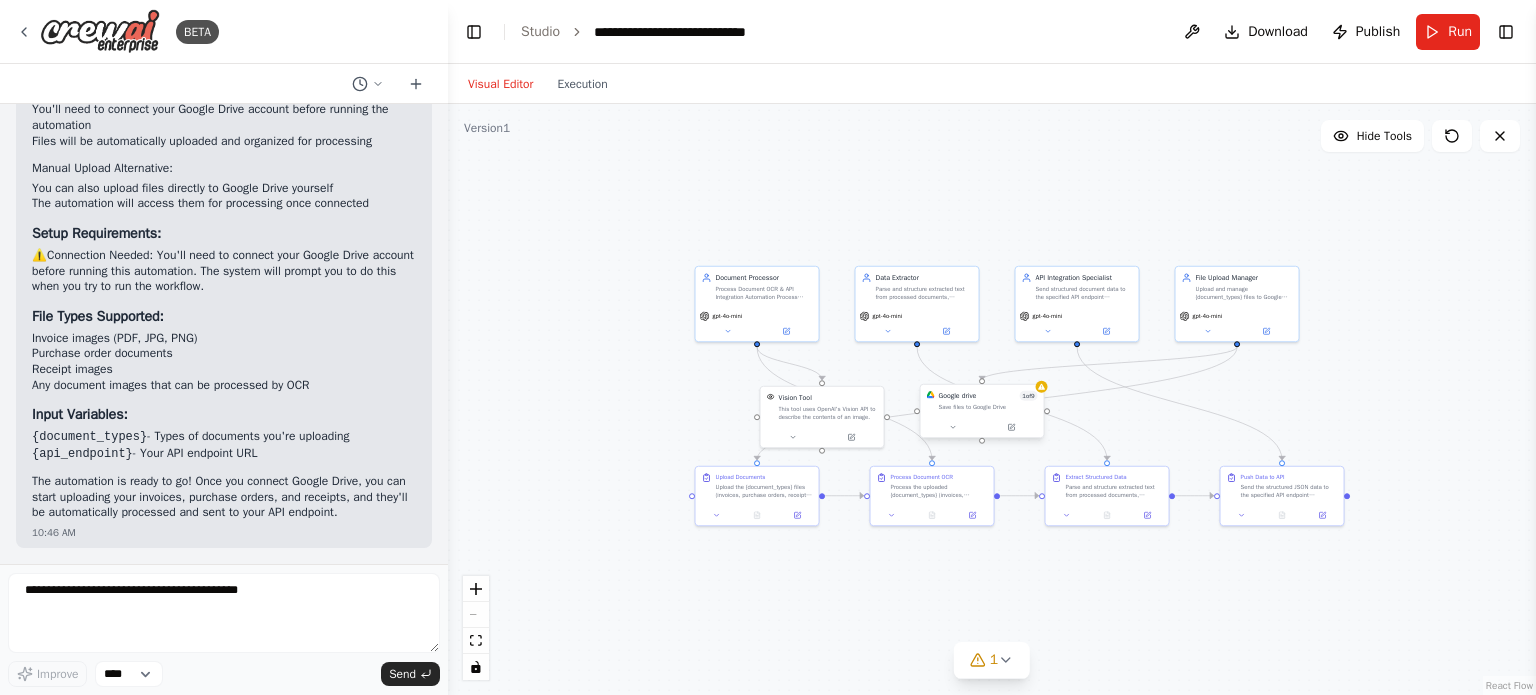 click on "1  of  9" at bounding box center (1028, 396) 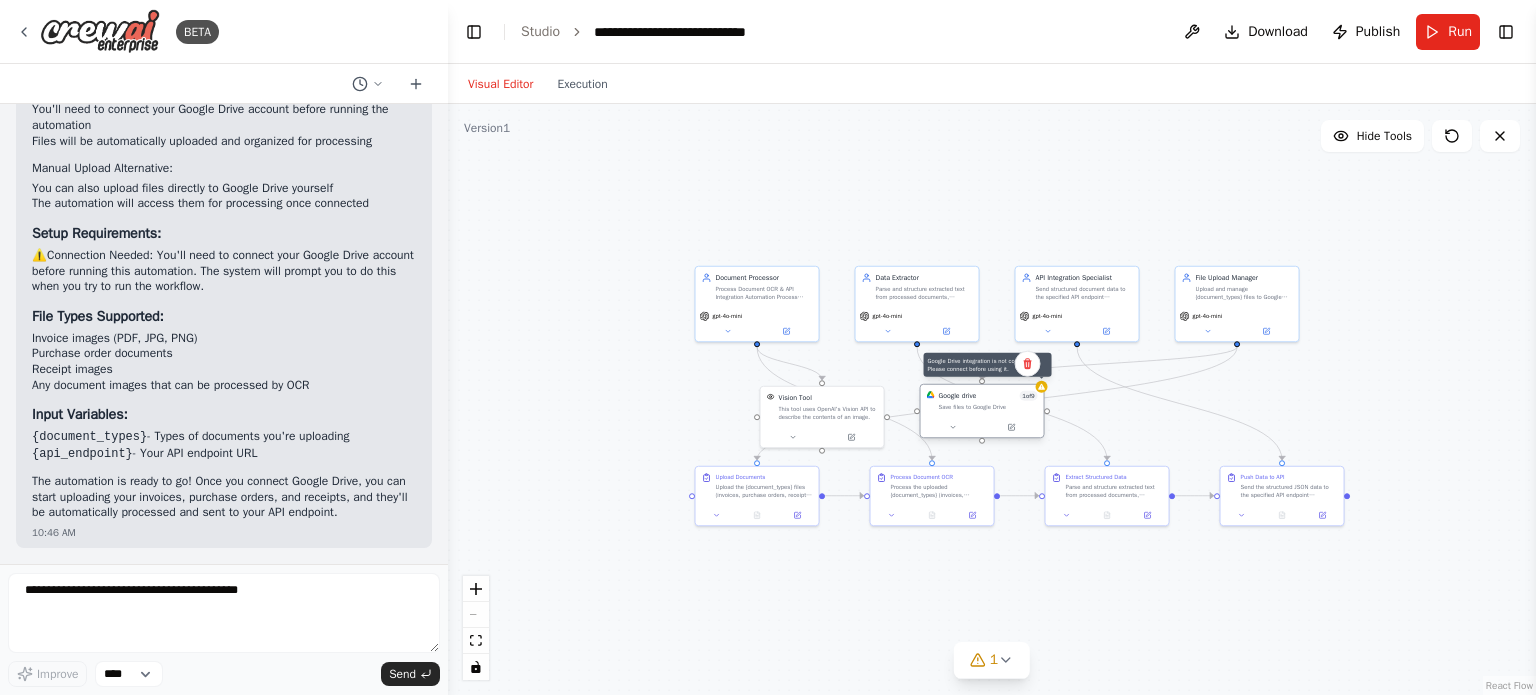 click at bounding box center [1042, 387] 